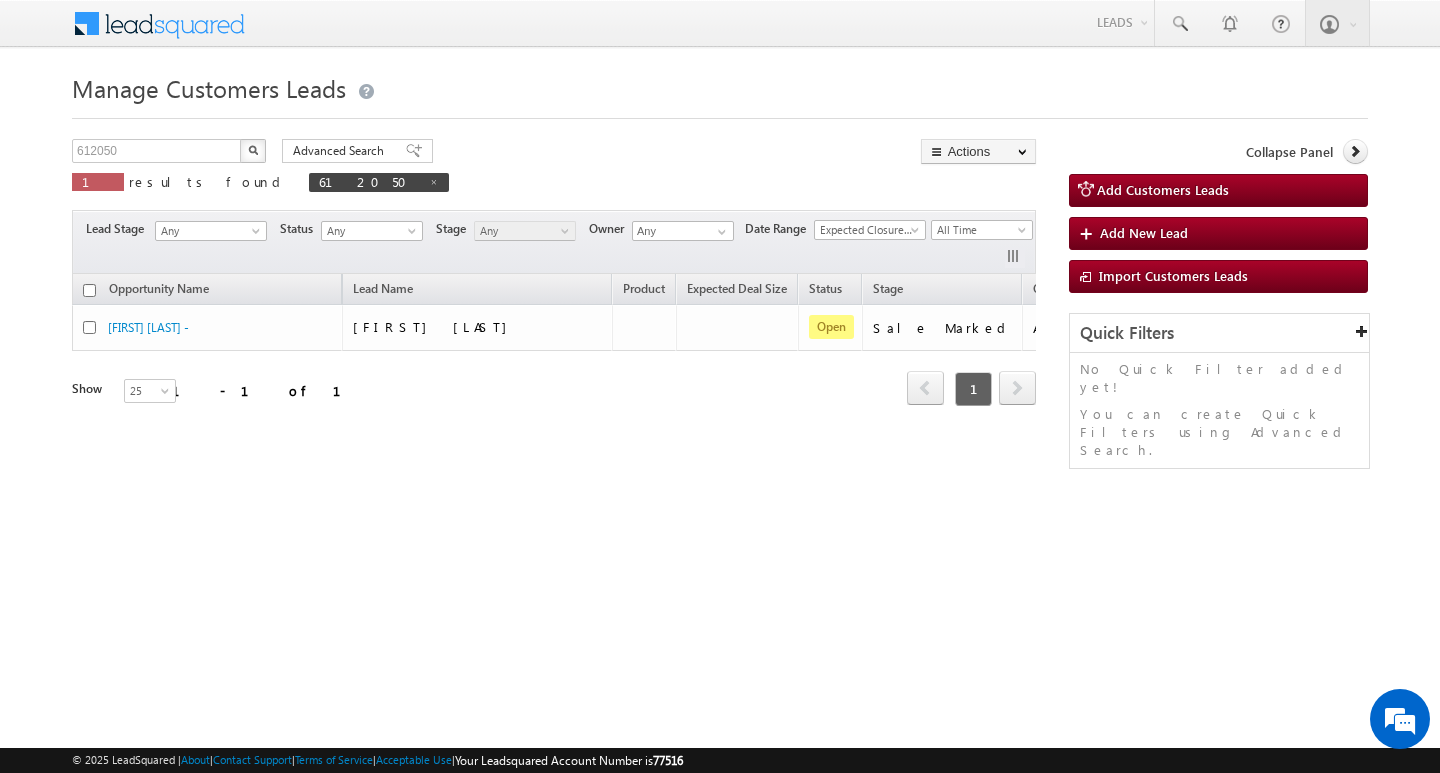 scroll, scrollTop: 0, scrollLeft: 0, axis: both 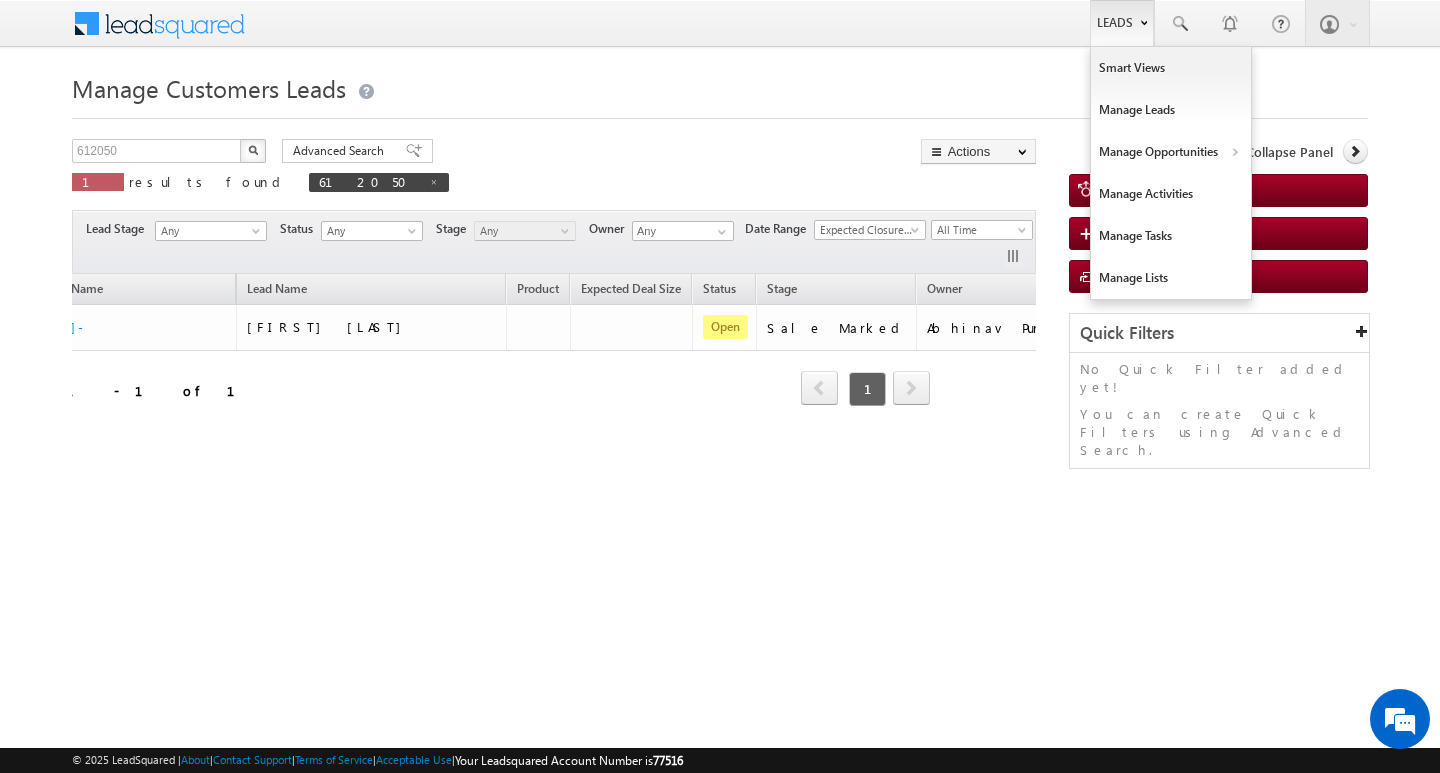 click on "Leads" at bounding box center [1122, 23] 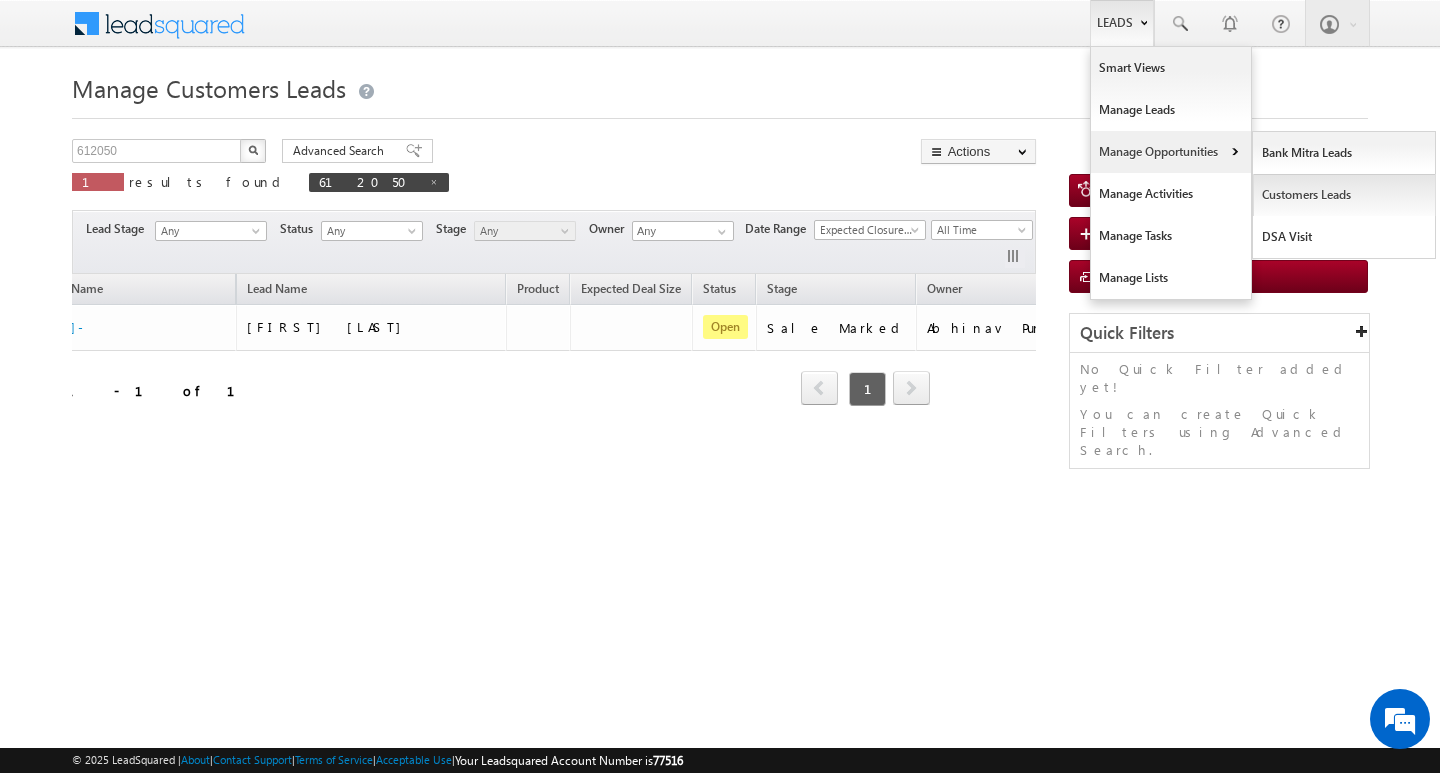 click on "Customers Leads" at bounding box center (1344, 195) 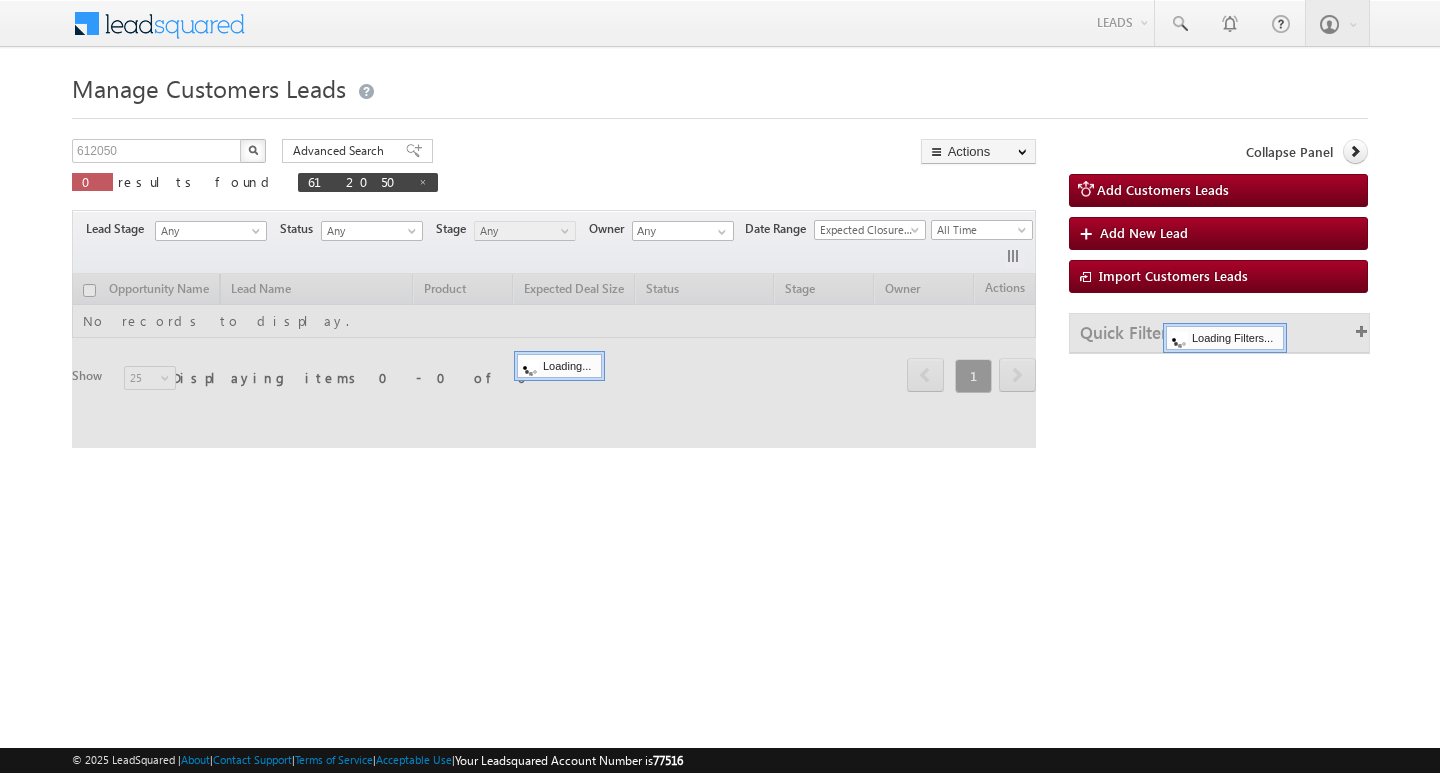scroll, scrollTop: 0, scrollLeft: 0, axis: both 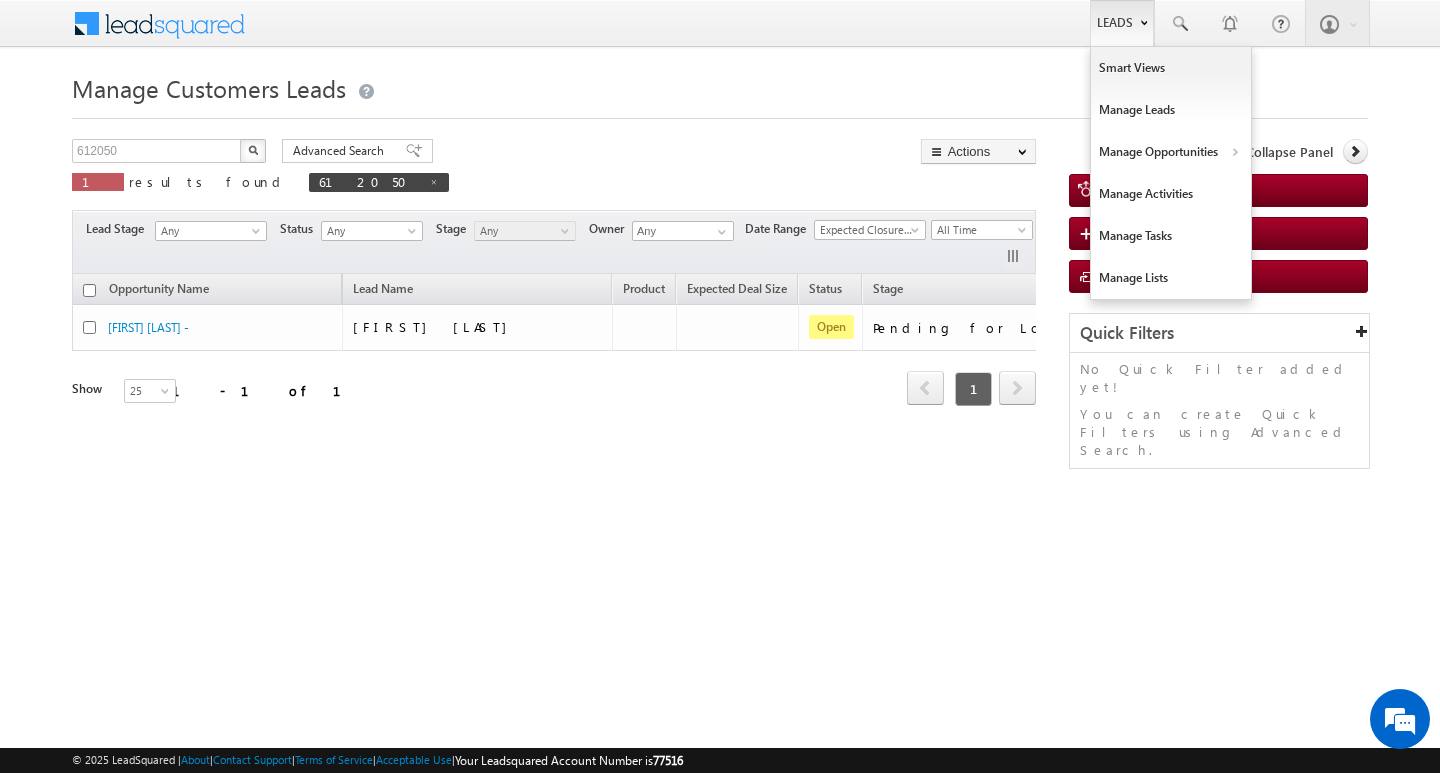 click on "Leads" at bounding box center [1122, 23] 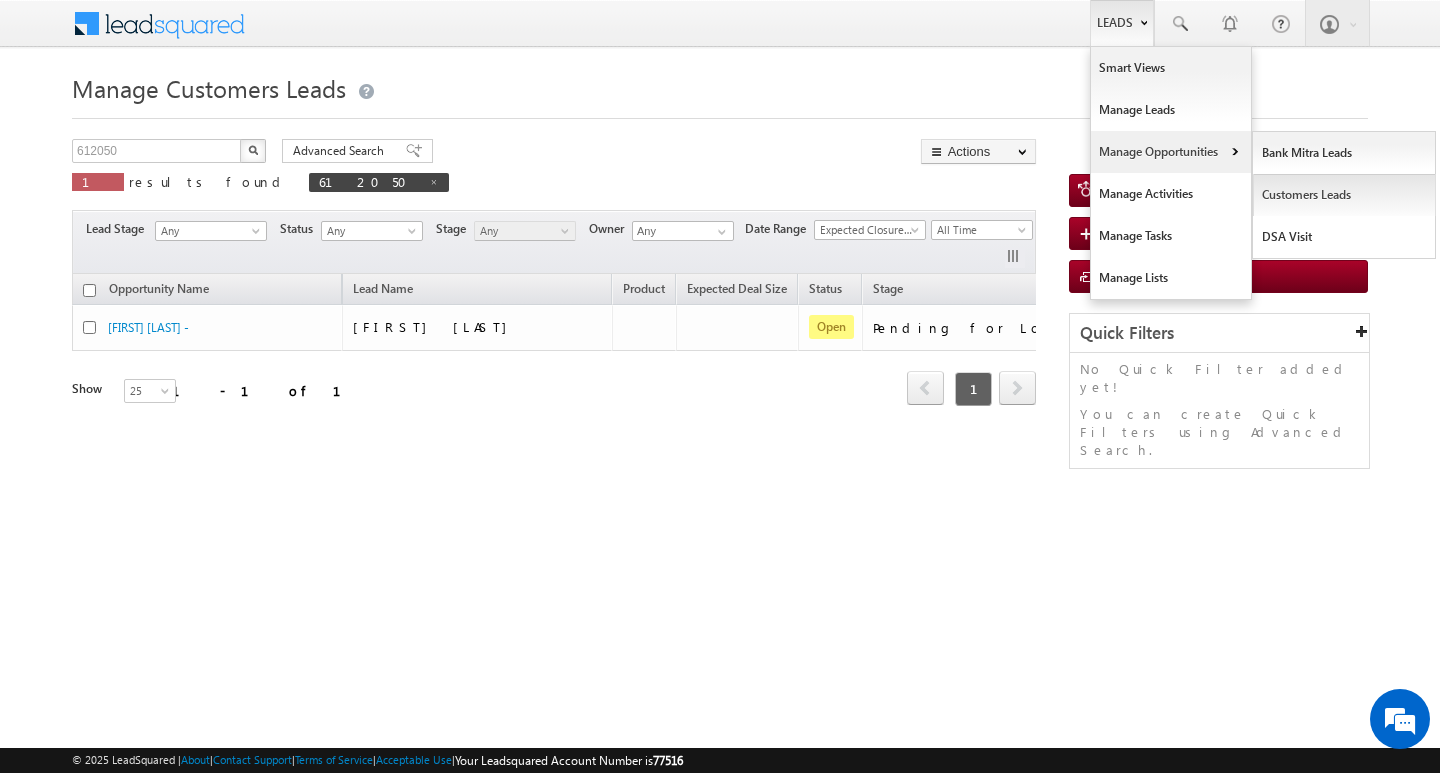 click on "Customers Leads" at bounding box center [1344, 195] 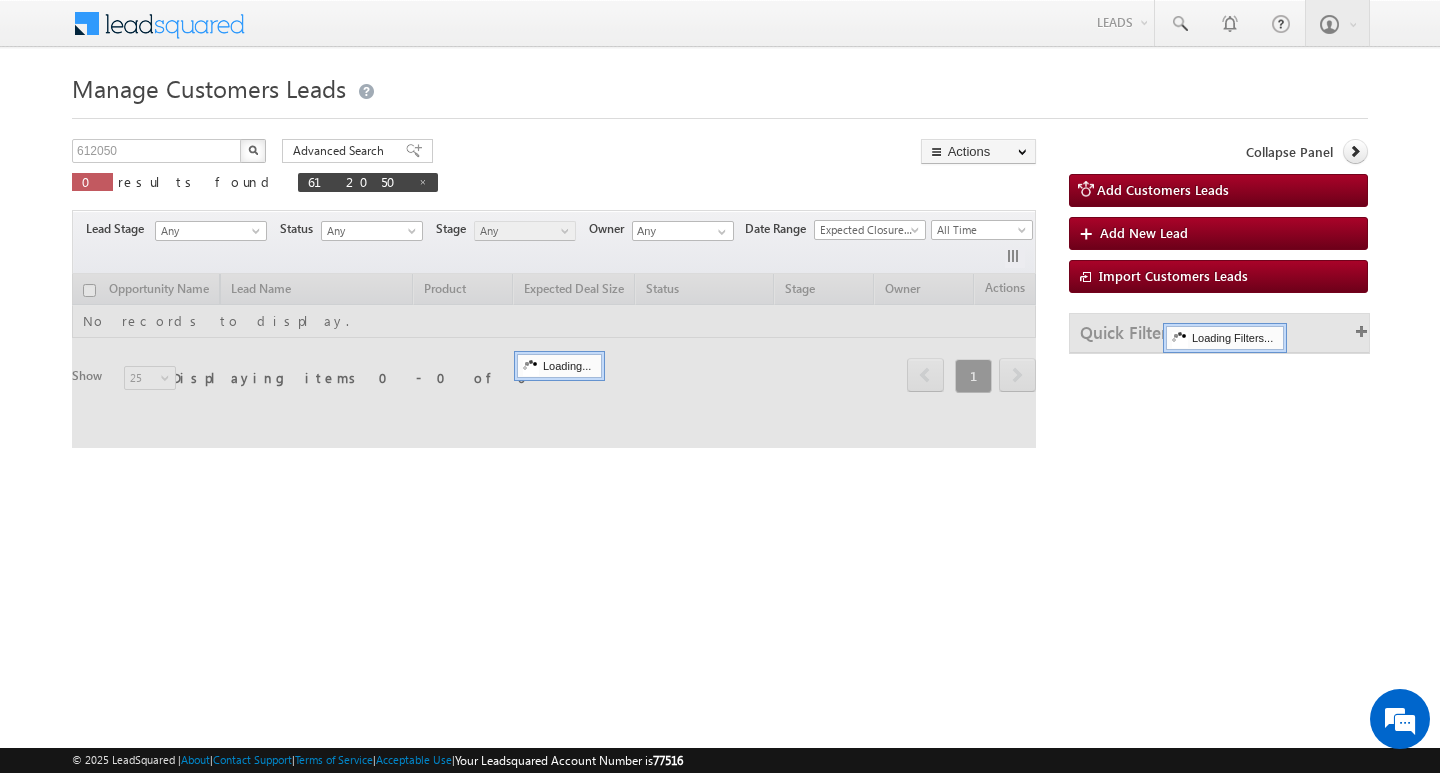 scroll, scrollTop: 0, scrollLeft: 0, axis: both 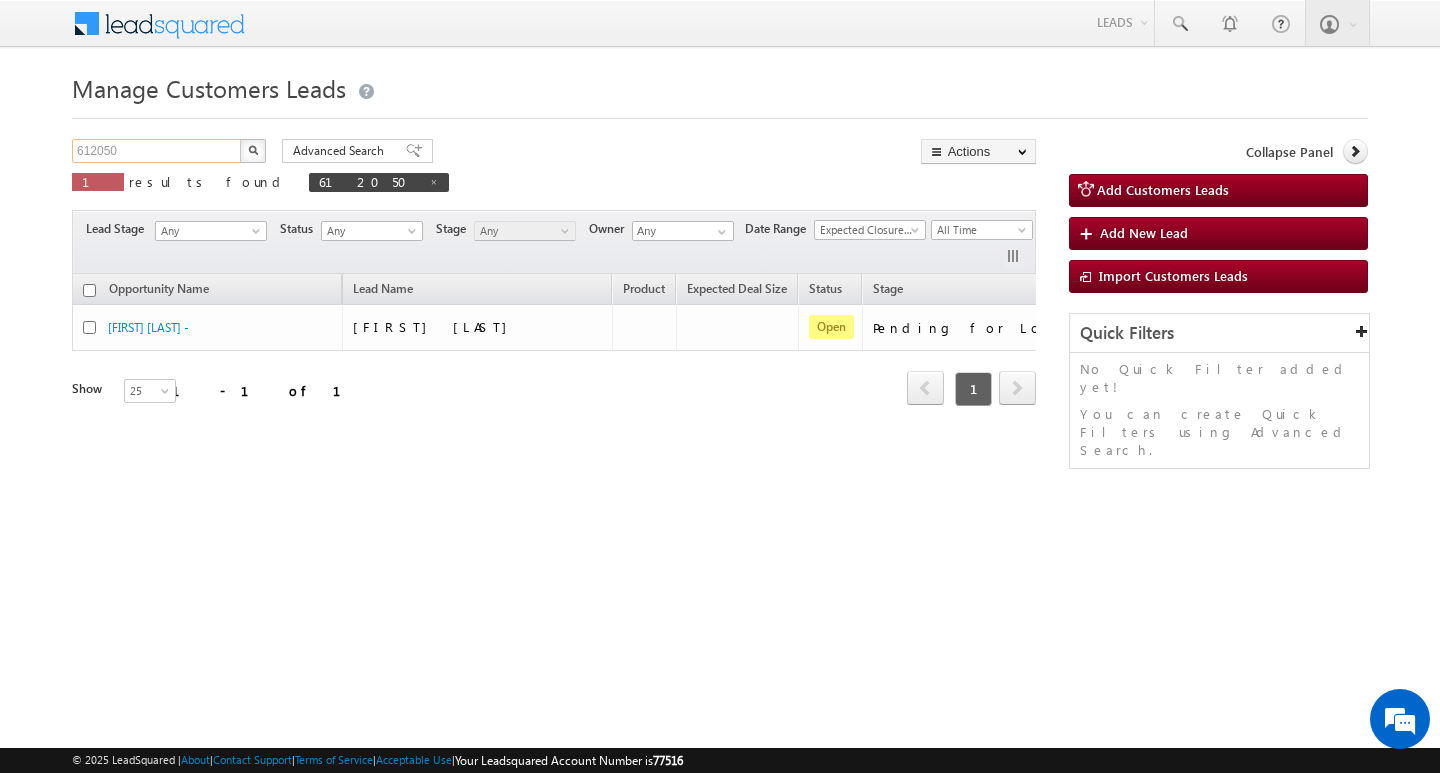 click on "612050" at bounding box center [157, 151] 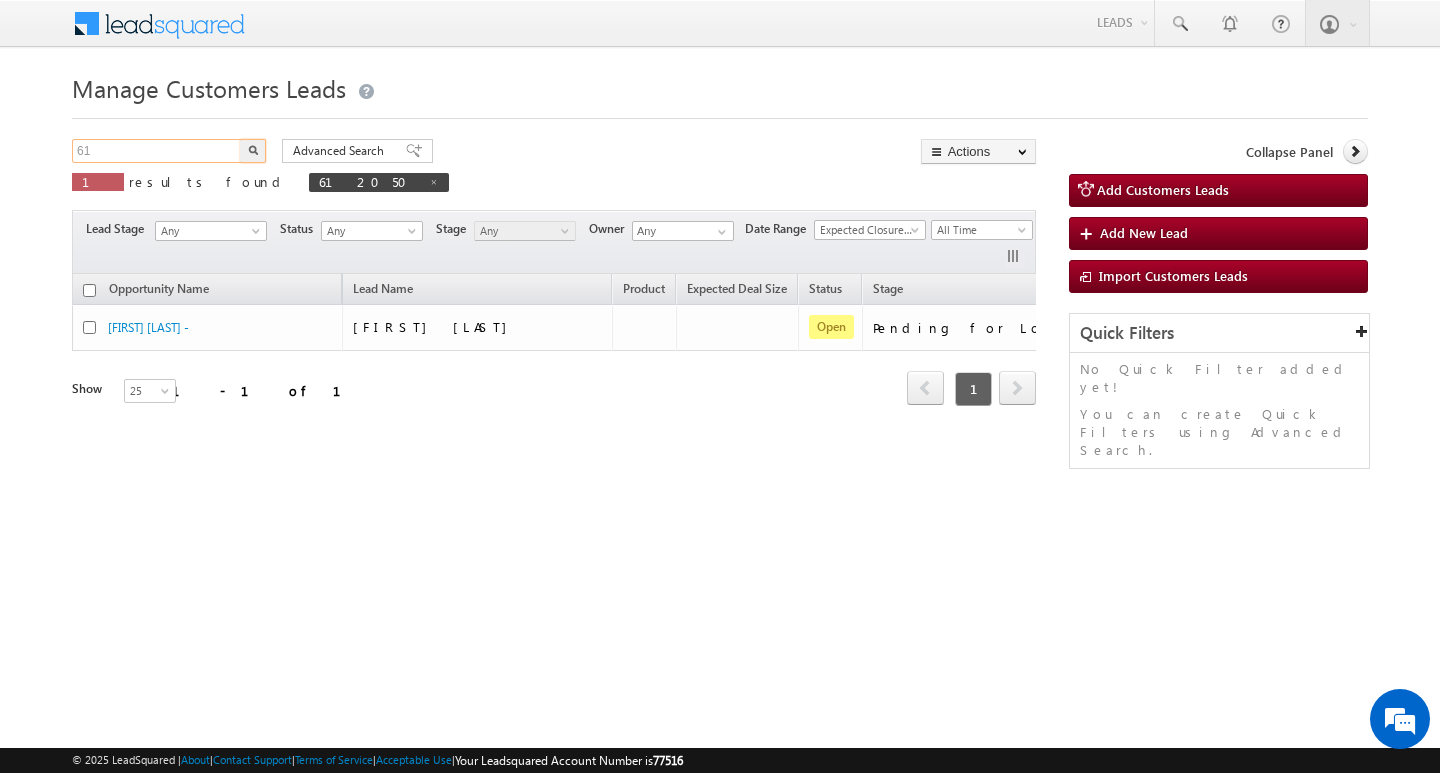 type on "6" 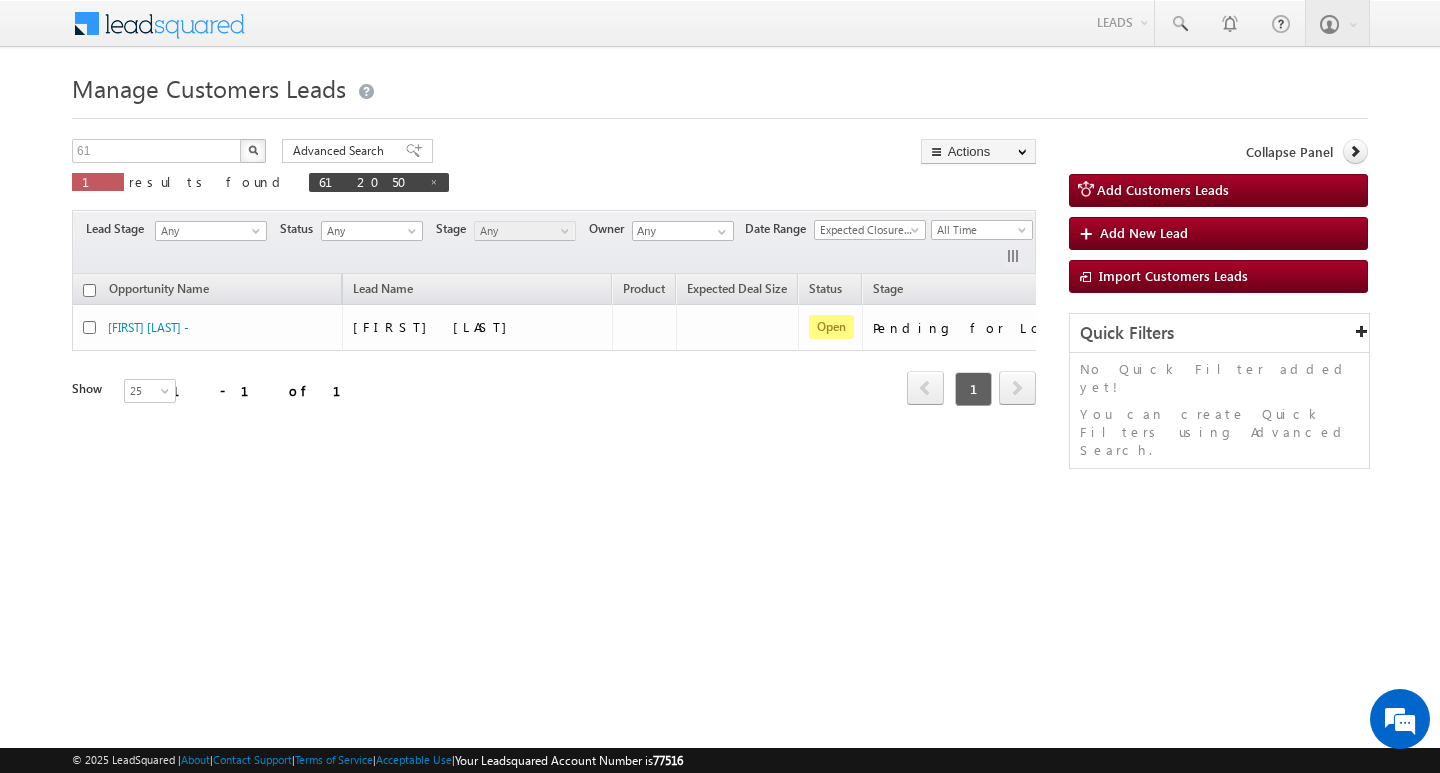 scroll, scrollTop: 0, scrollLeft: 0, axis: both 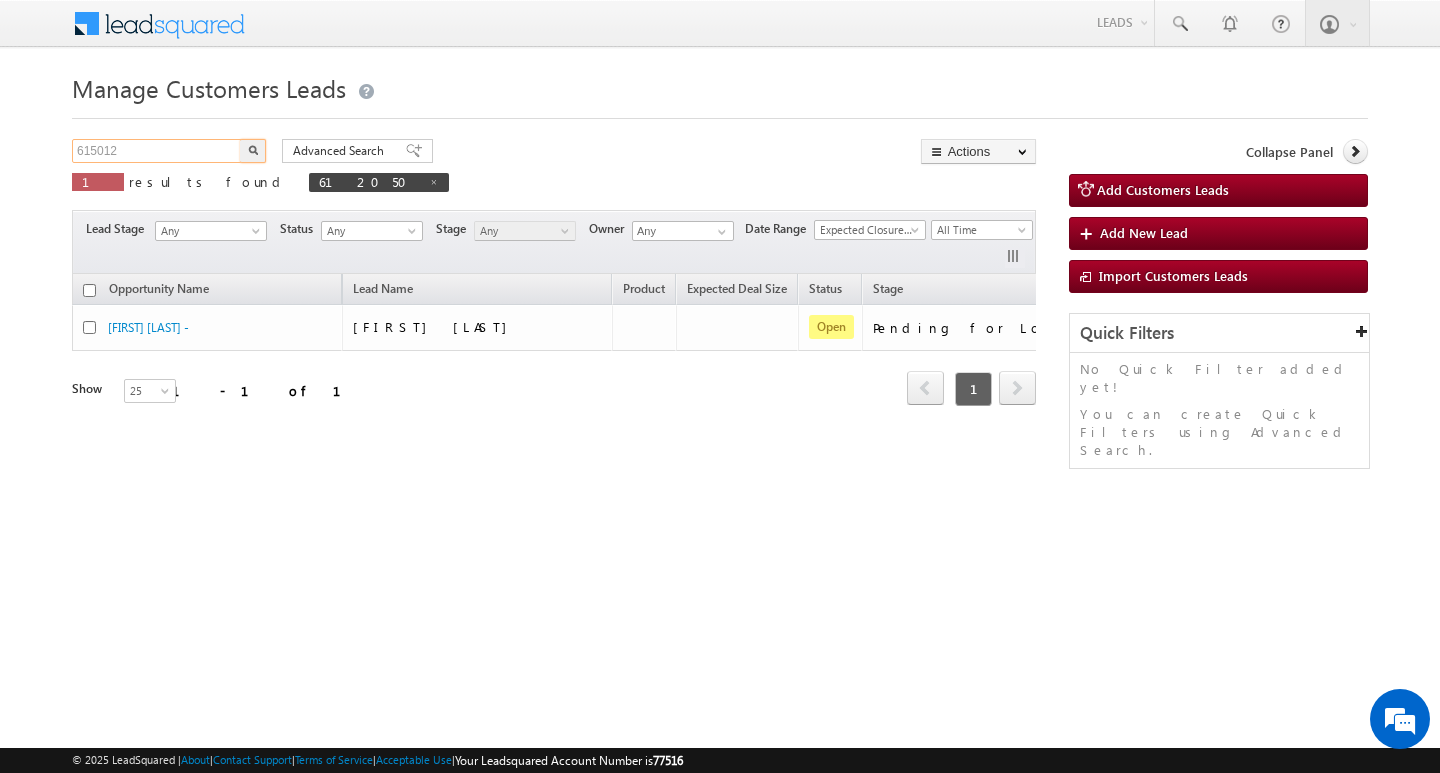click on "[POSTAL_CODE]" at bounding box center [157, 151] 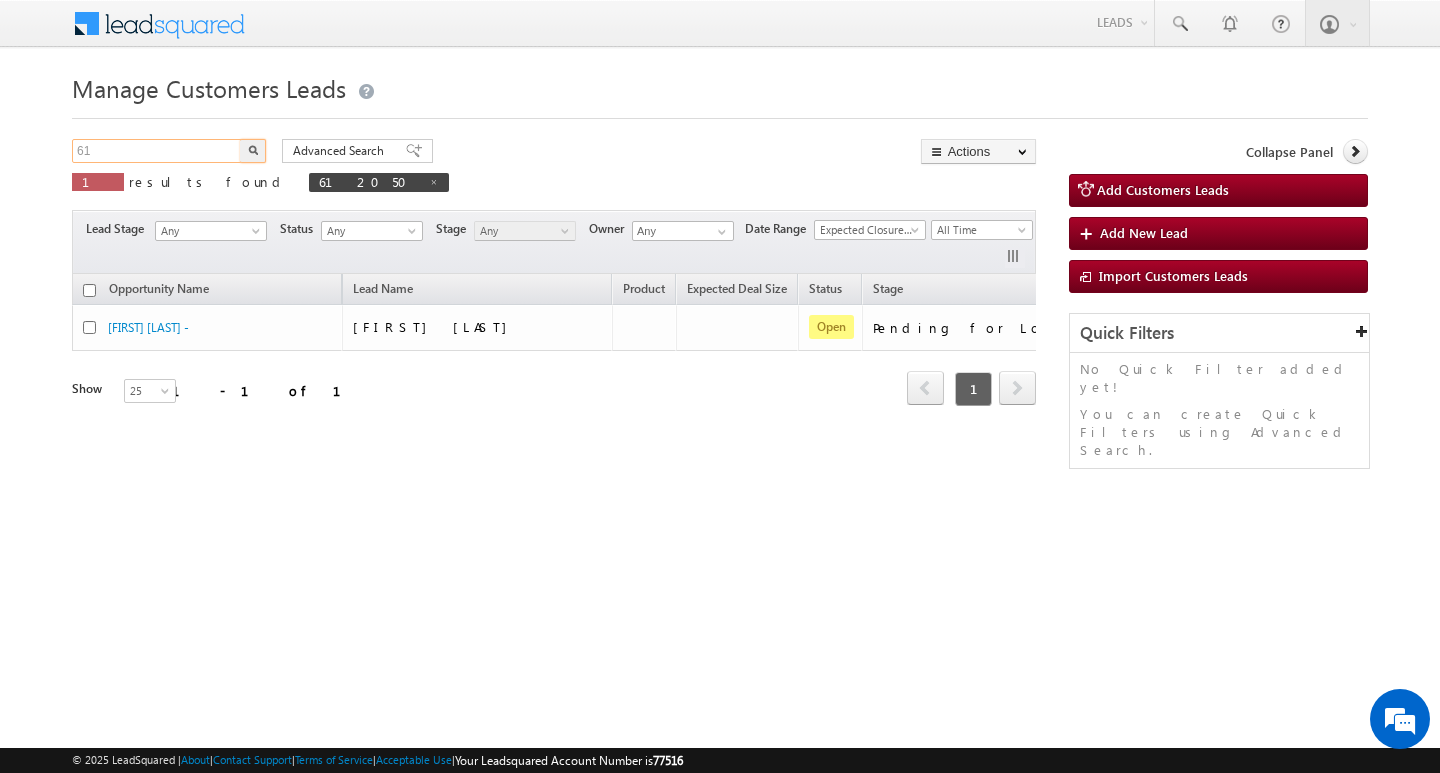 type on "6" 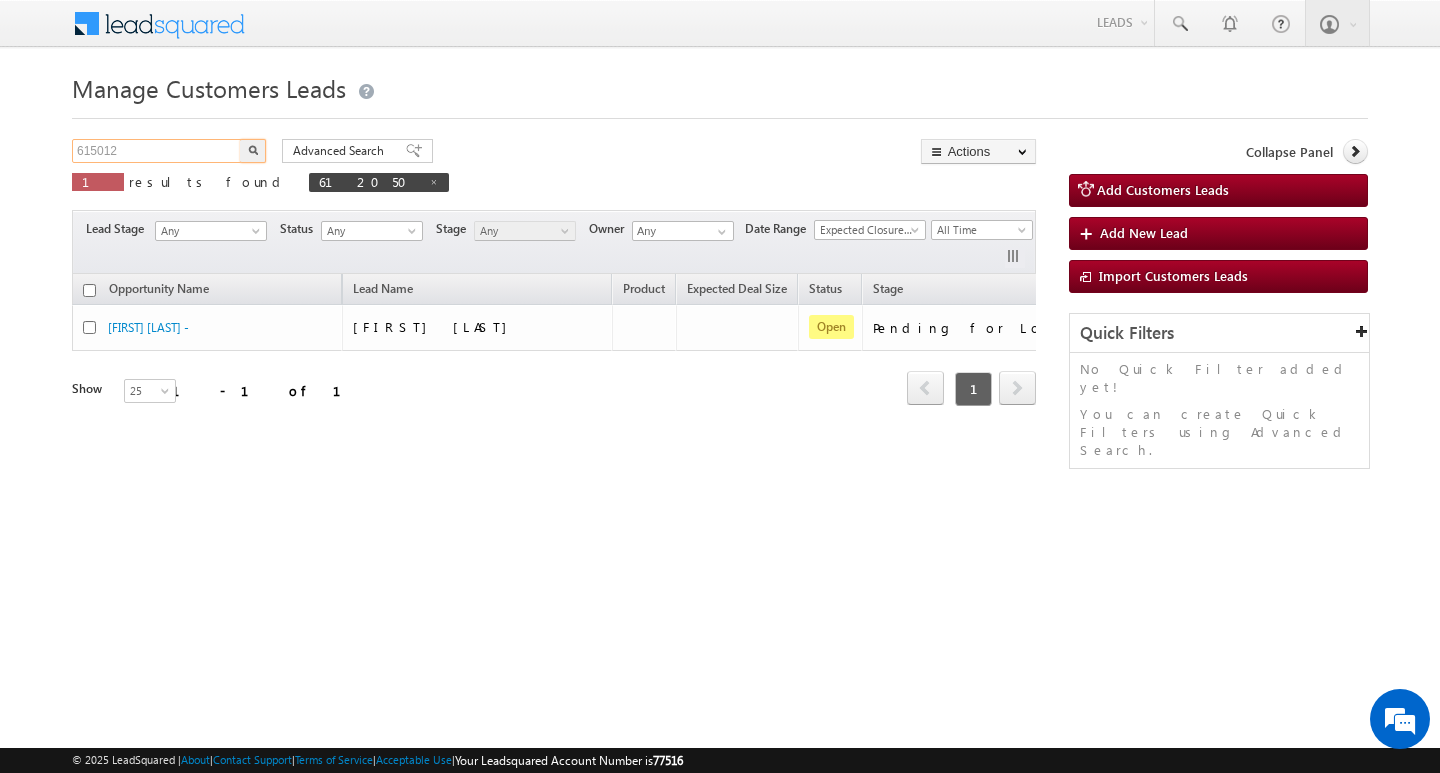 type on "[POSTAL_CODE]" 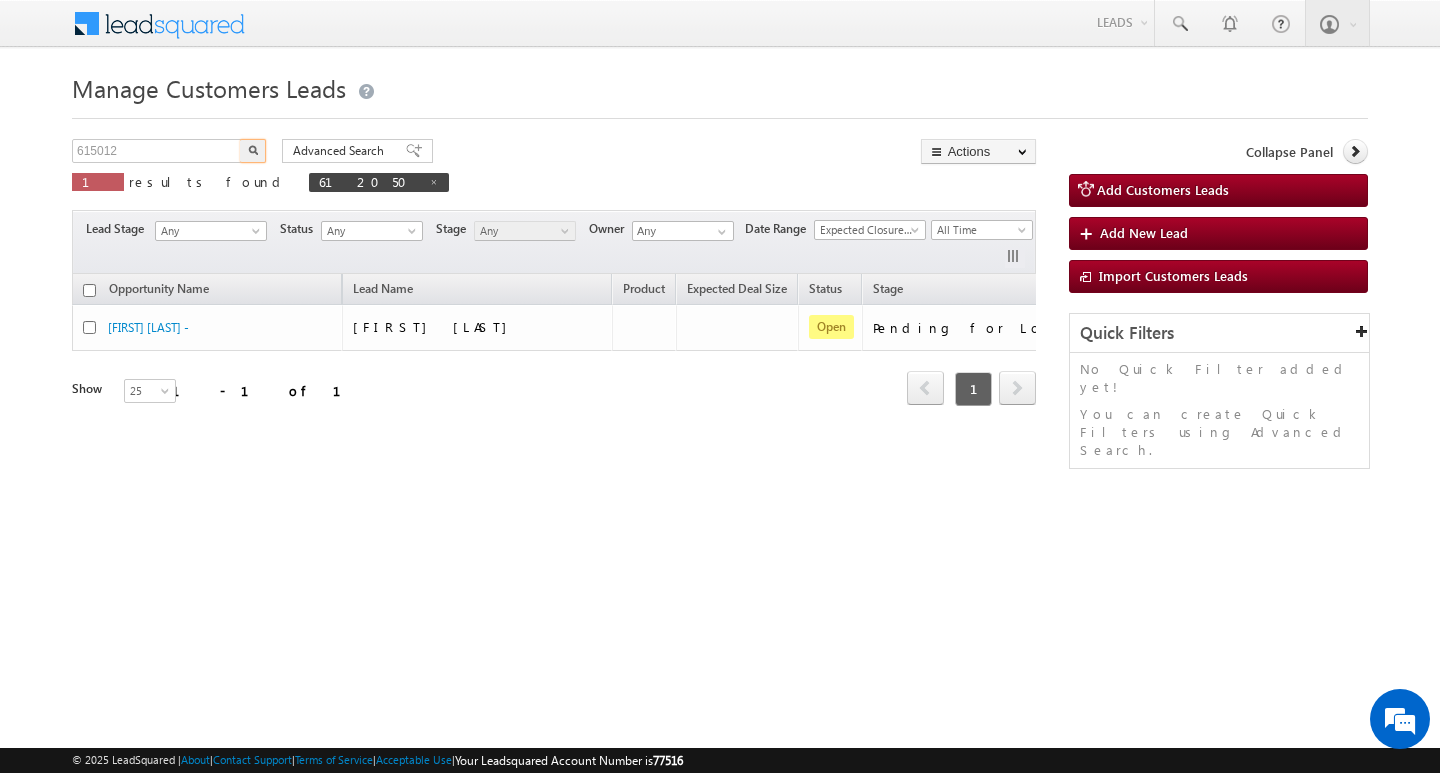click at bounding box center (253, 151) 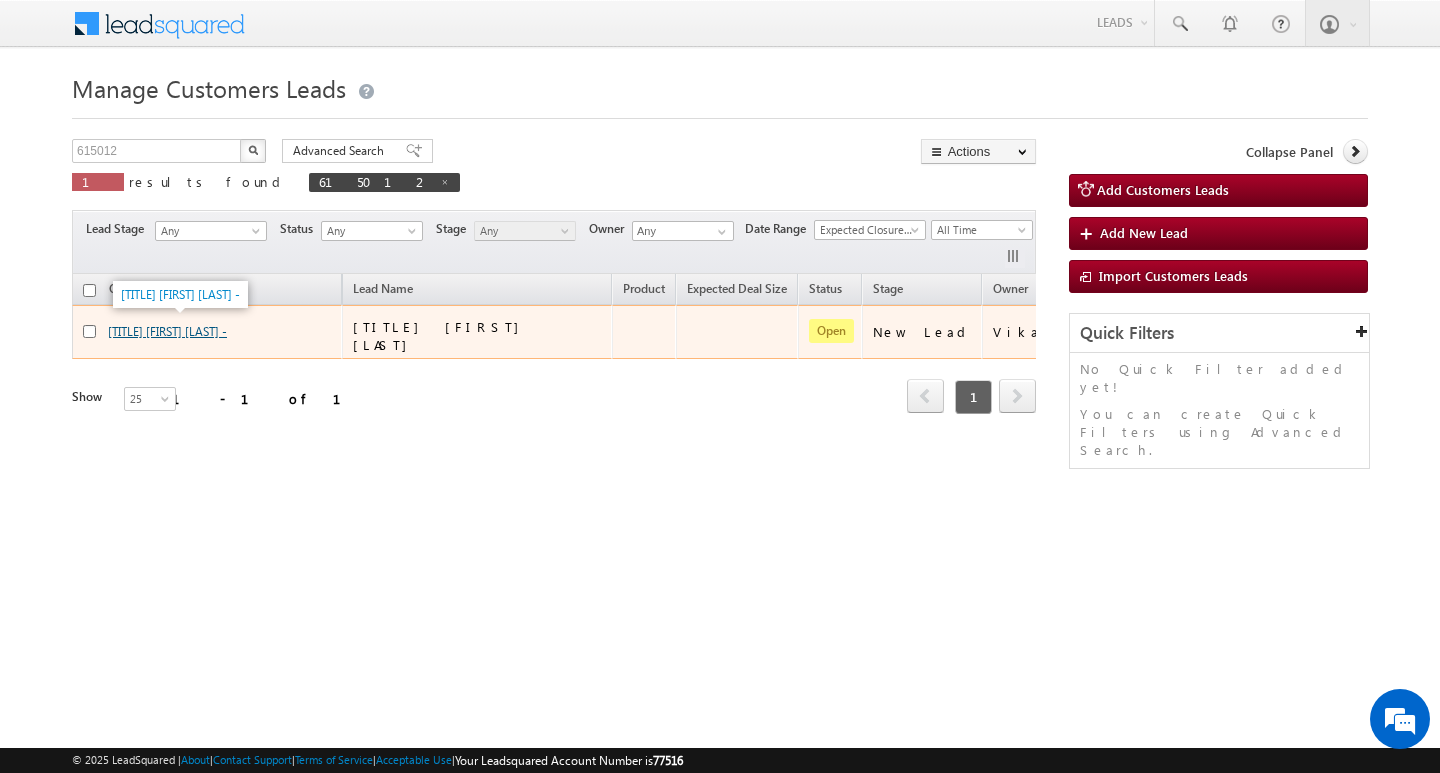 click on "[TITLE] [LAST] [LAST] [LAST]  -" at bounding box center [167, 331] 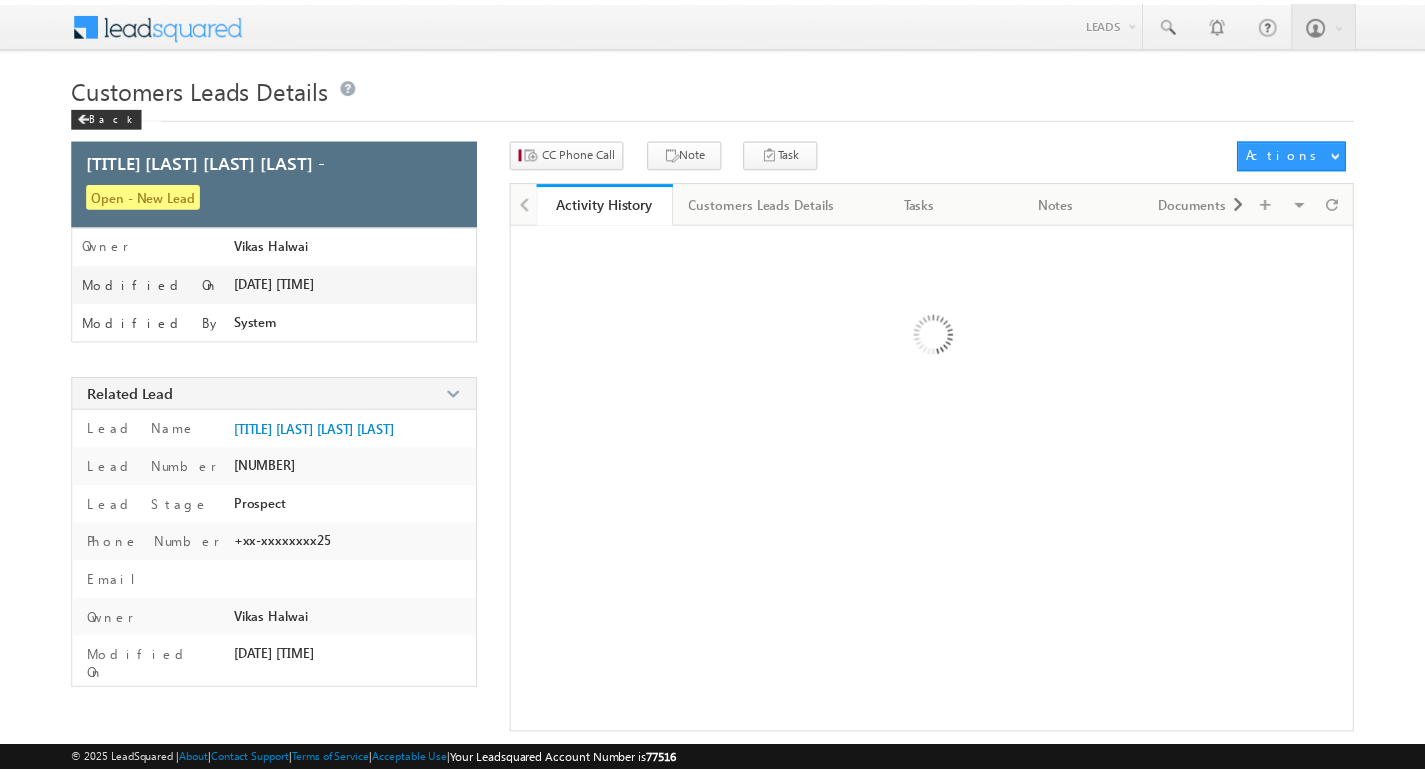 scroll, scrollTop: 0, scrollLeft: 0, axis: both 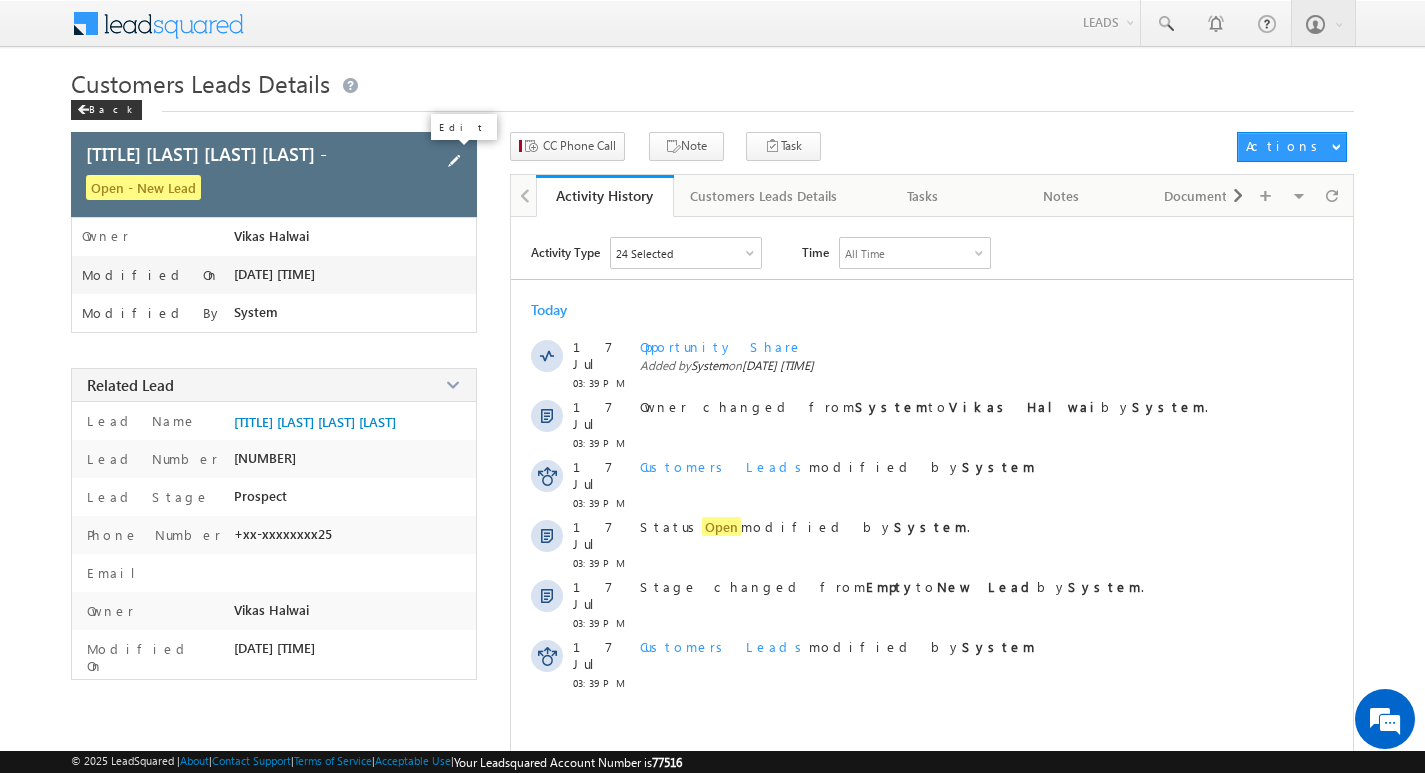 click at bounding box center (454, 161) 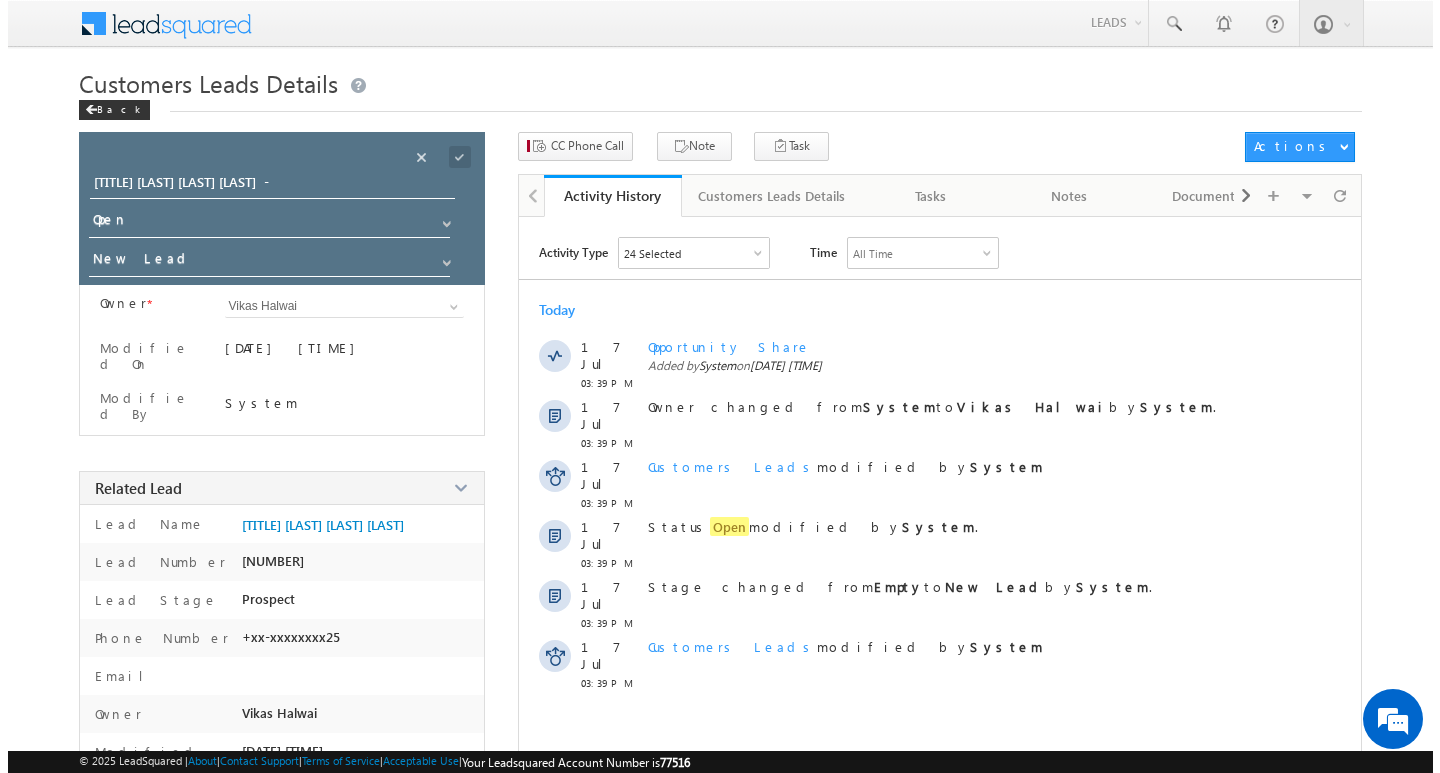 scroll, scrollTop: 0, scrollLeft: 0, axis: both 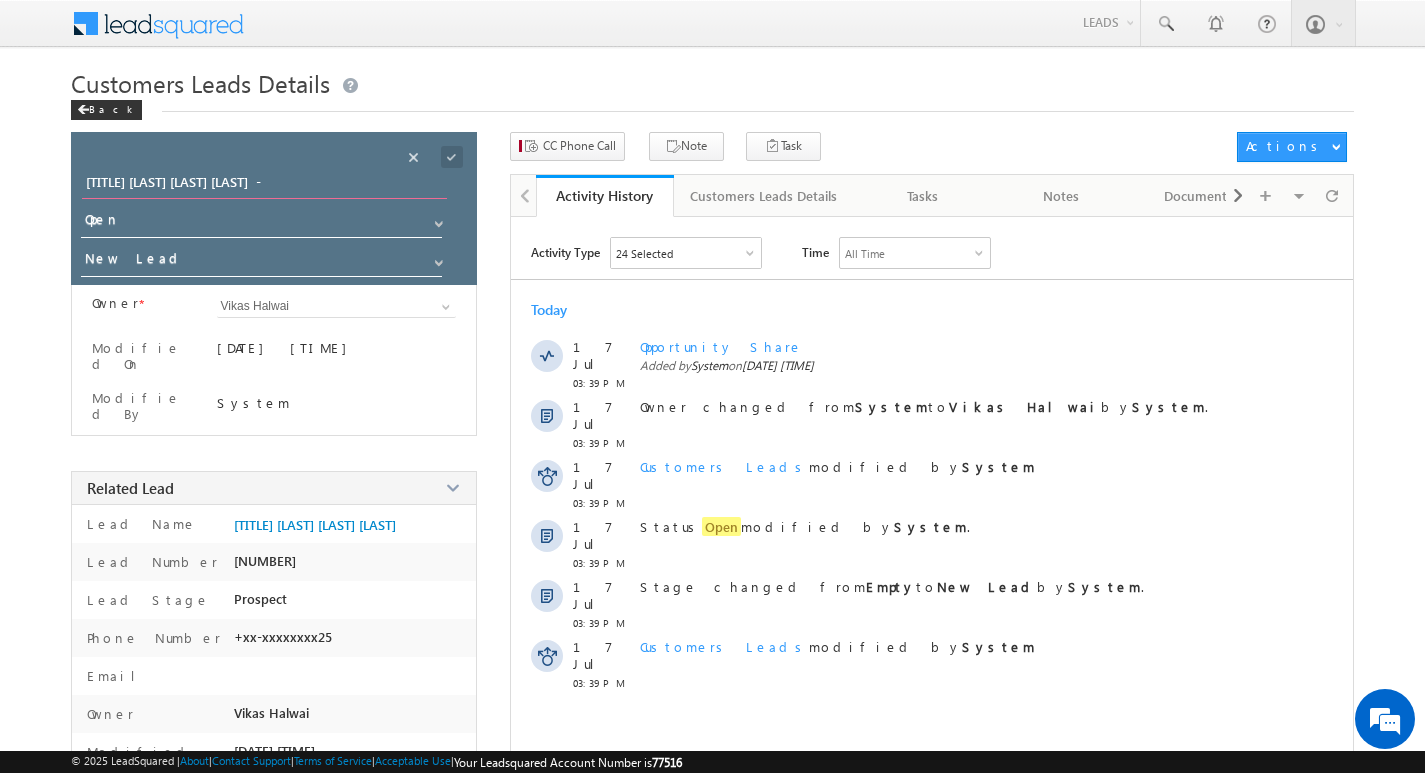 click on "[TITLE] [LAST] [LAST] [LAST]  -" at bounding box center [264, 185] 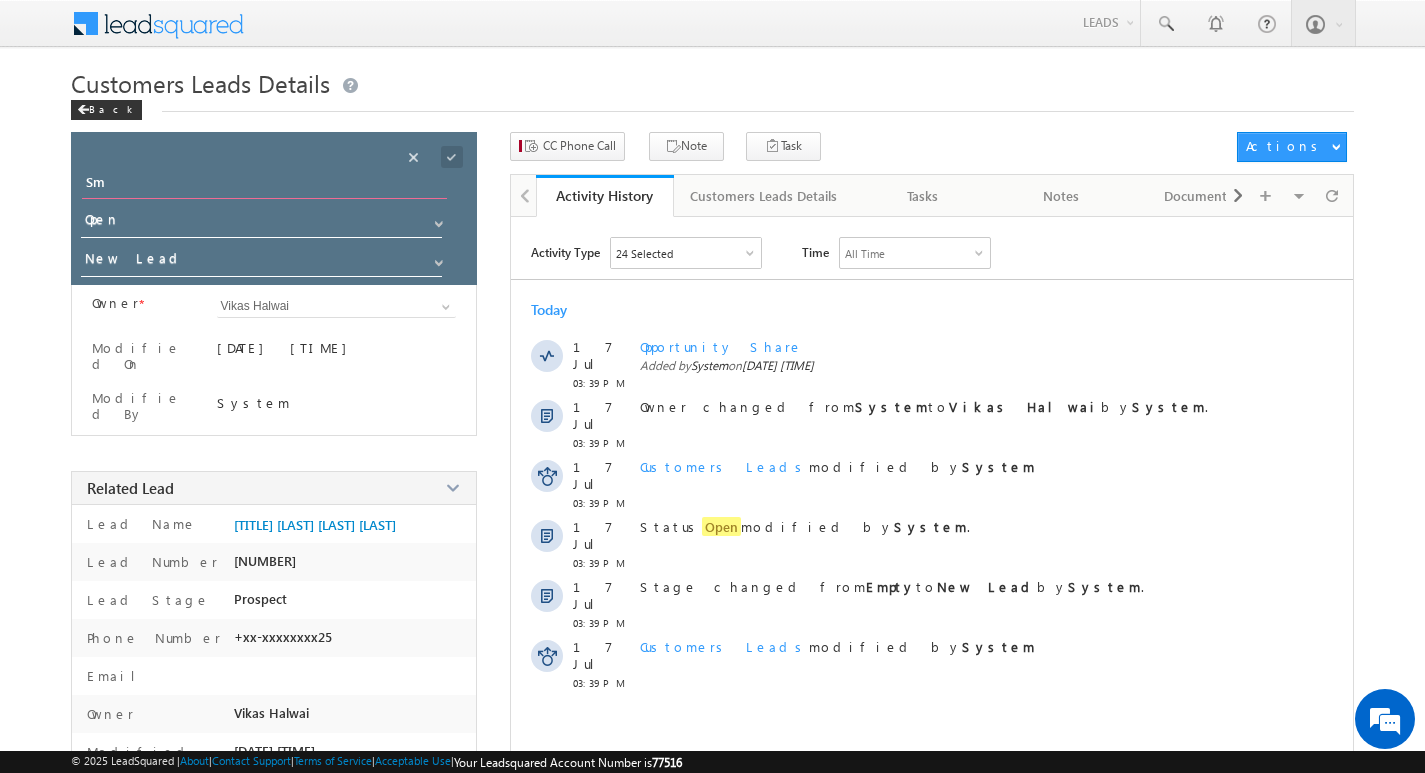 type on "S" 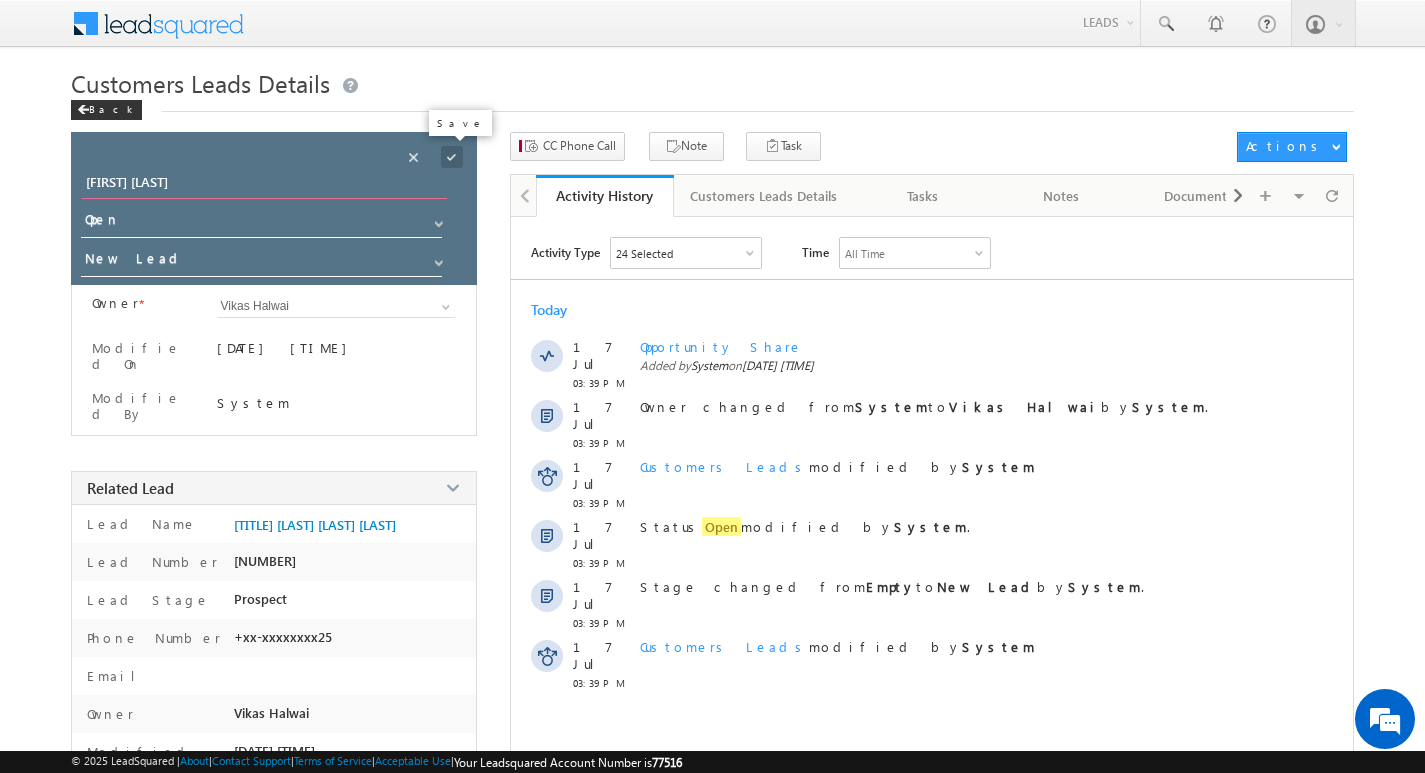 type on "[FIRST] [LAST]" 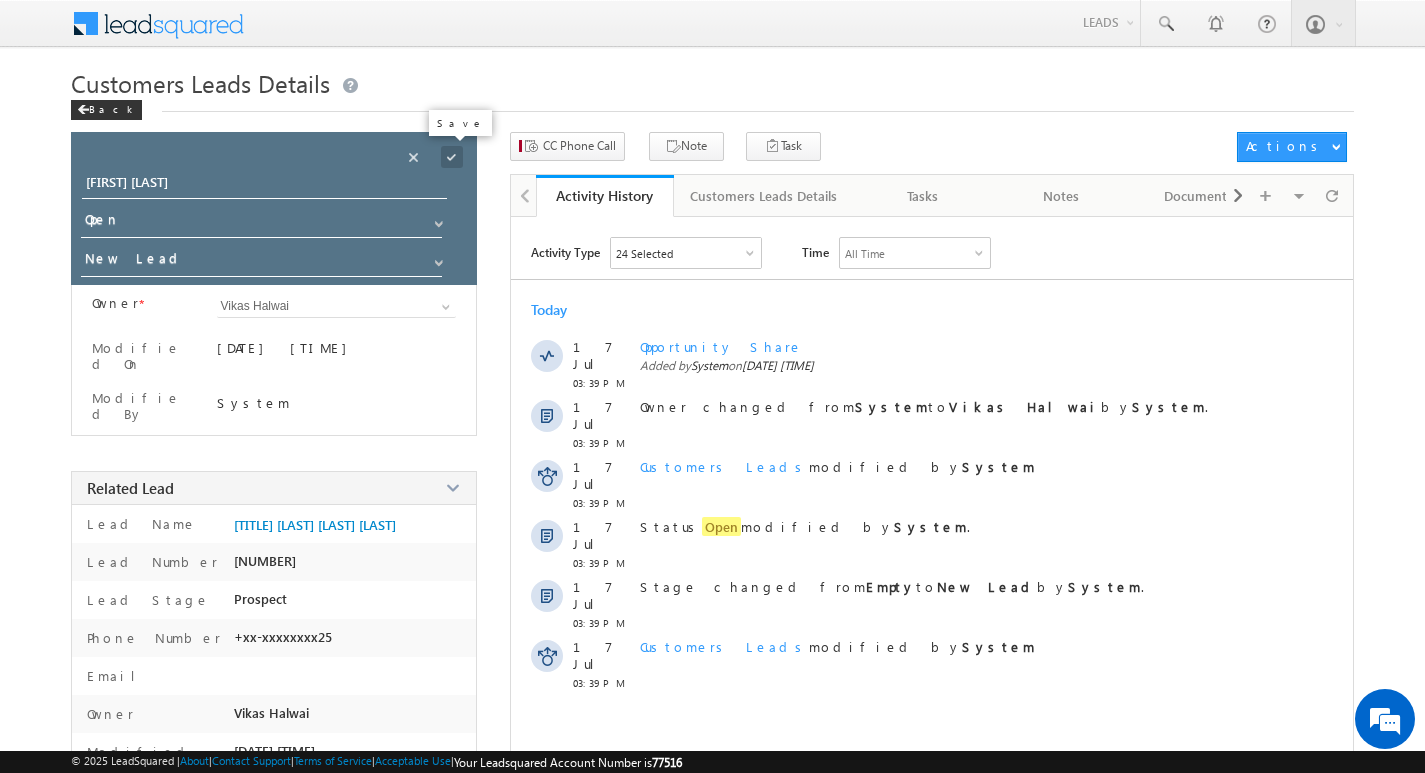 click at bounding box center (452, 157) 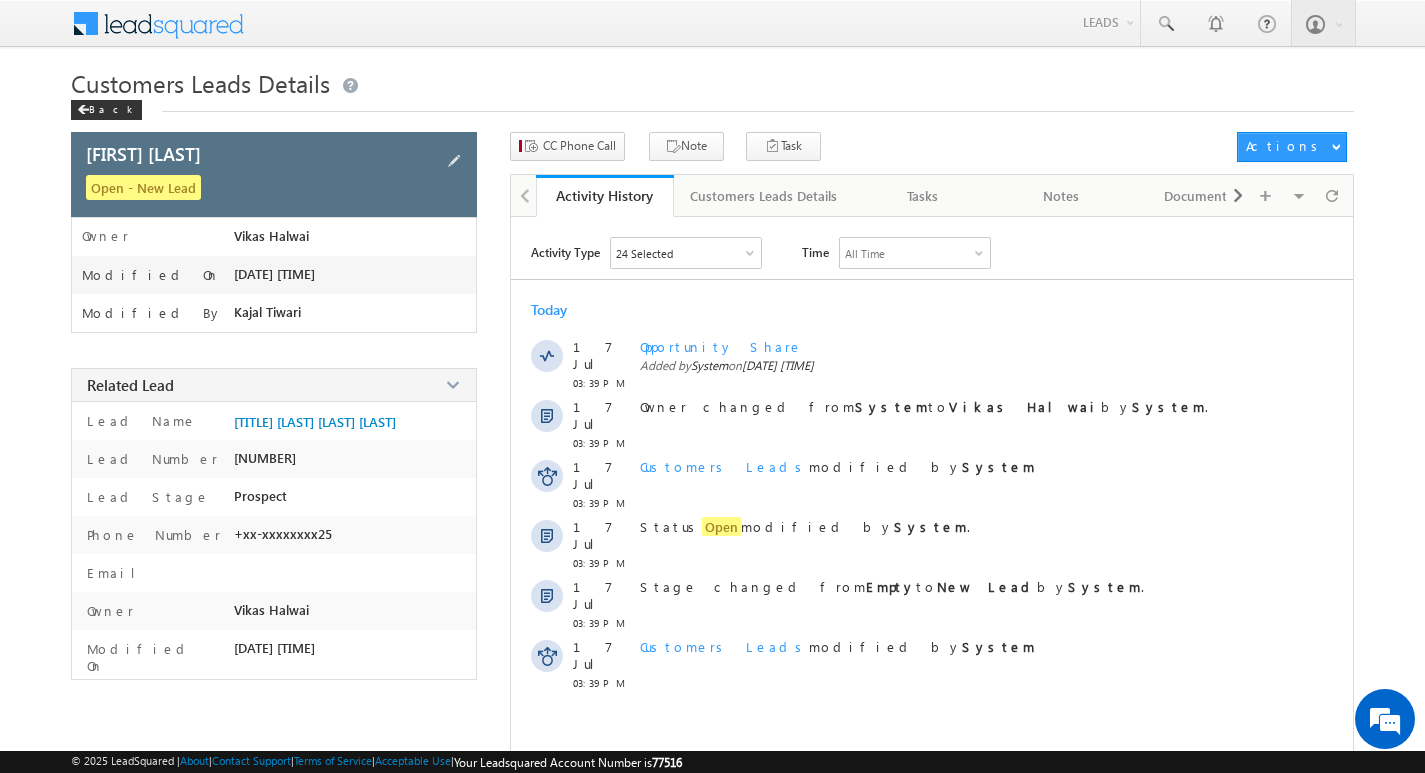 click on "[FIRST] [LAST]" at bounding box center [251, 153] 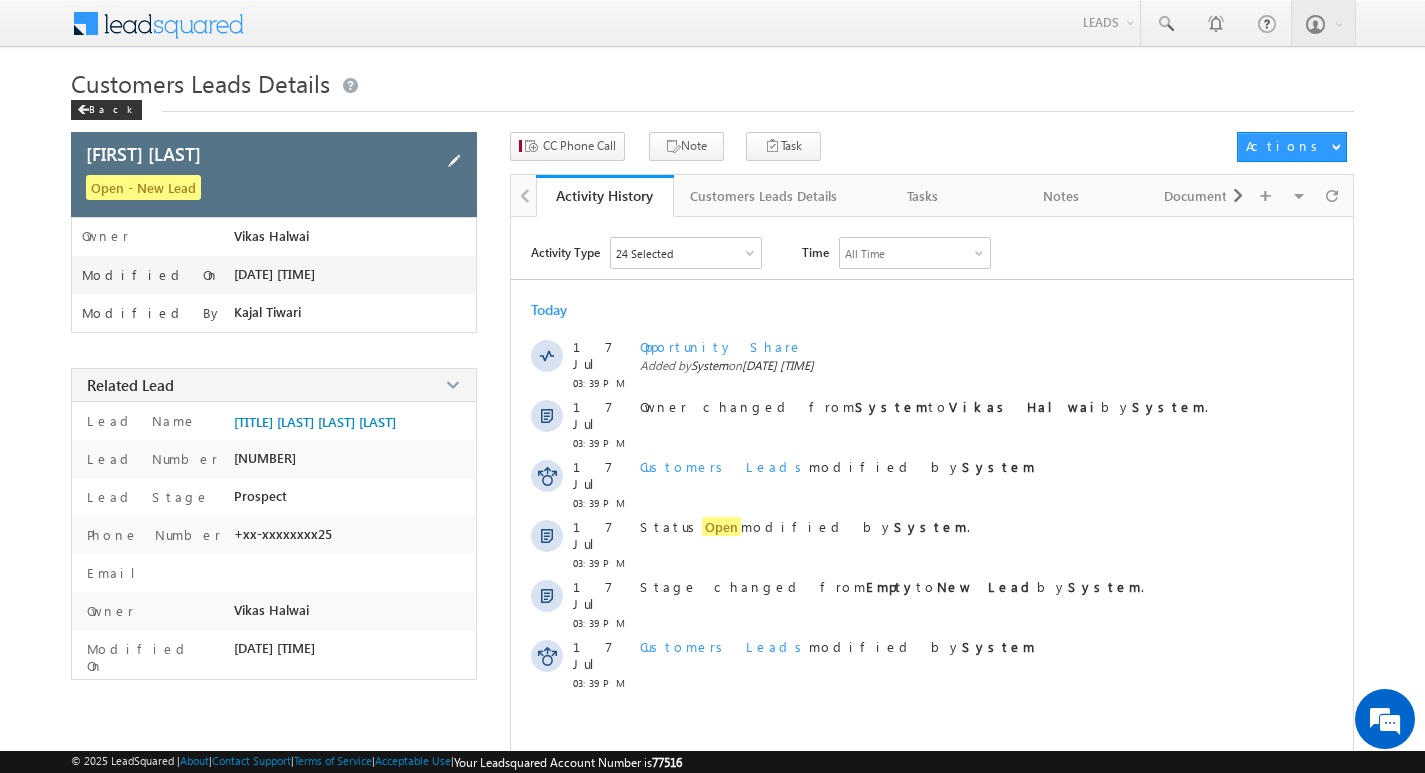 click at bounding box center [454, 161] 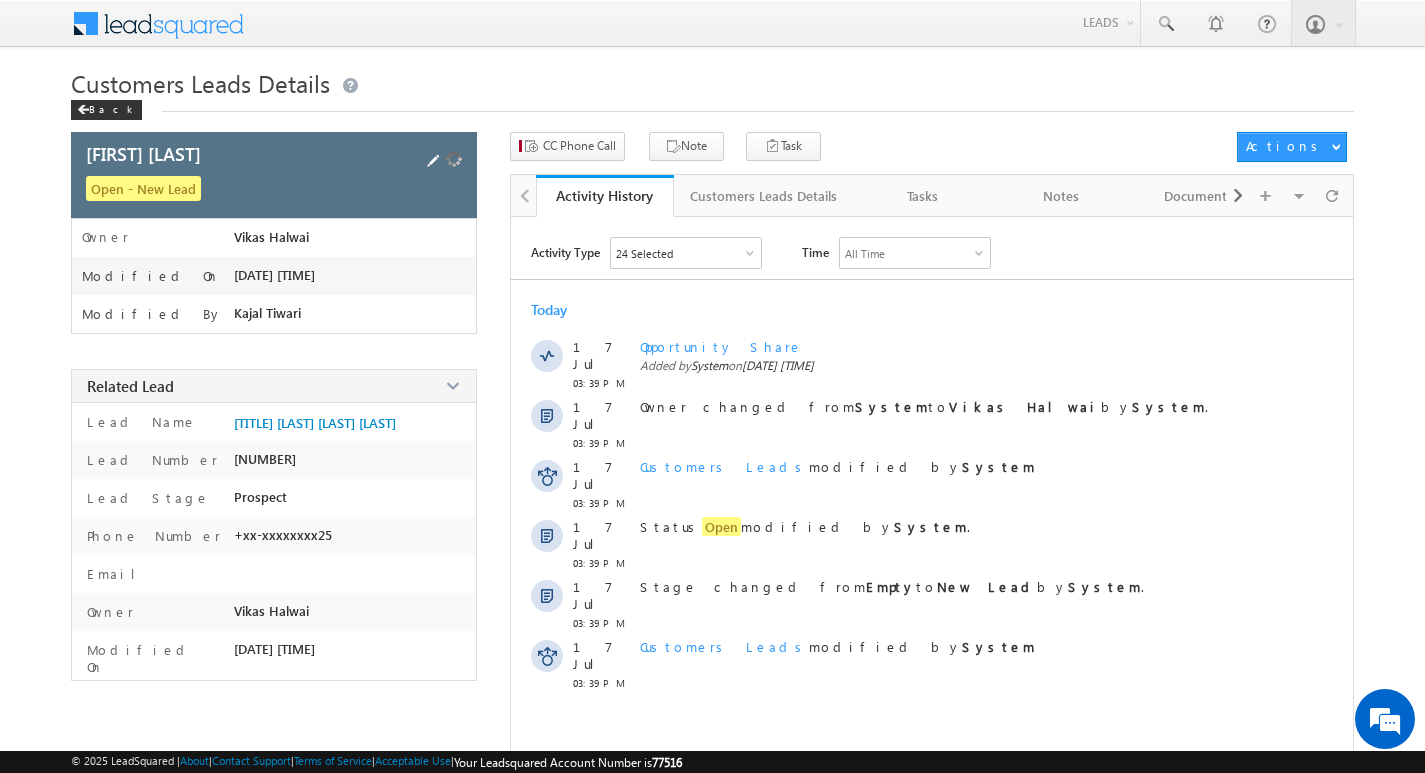 click at bounding box center (454, 159) 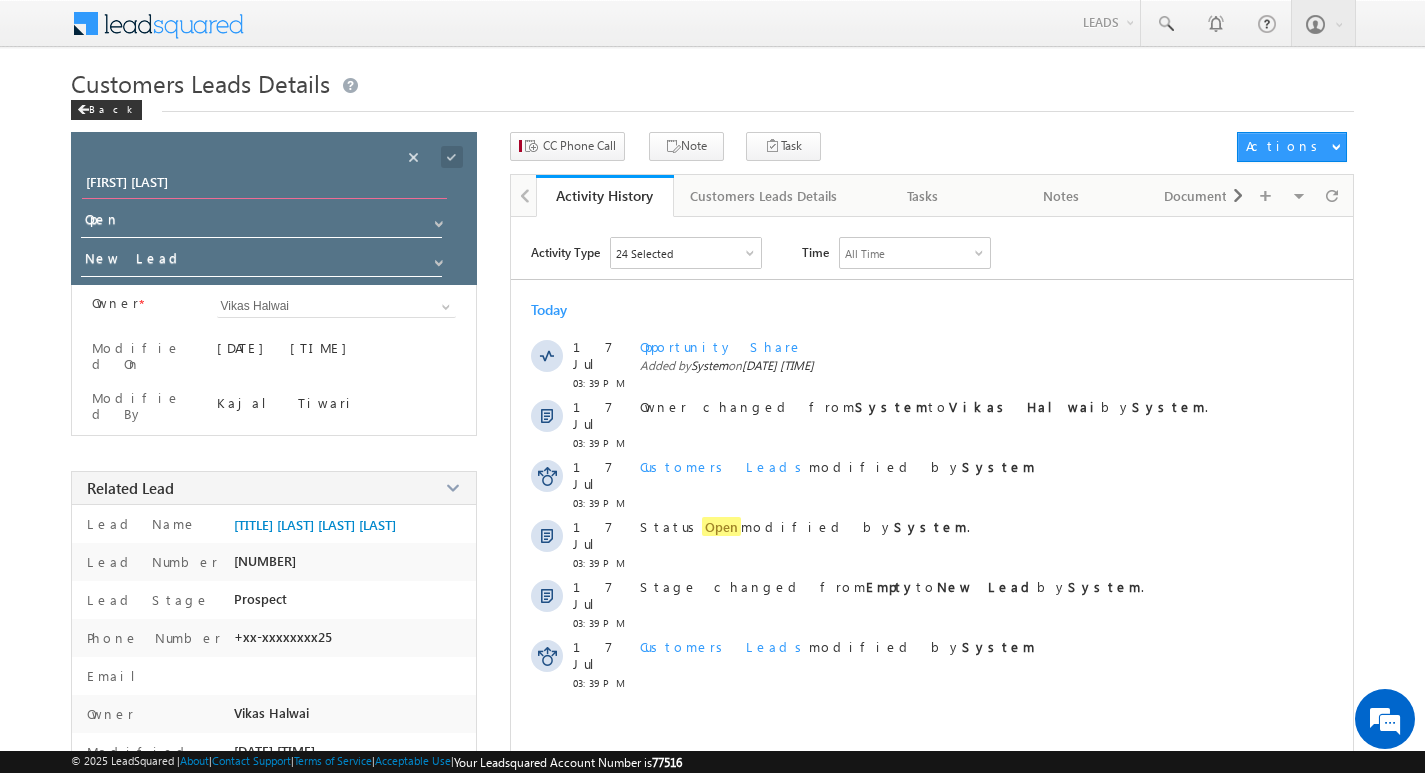 click on "ANILA SINDA" at bounding box center (264, 185) 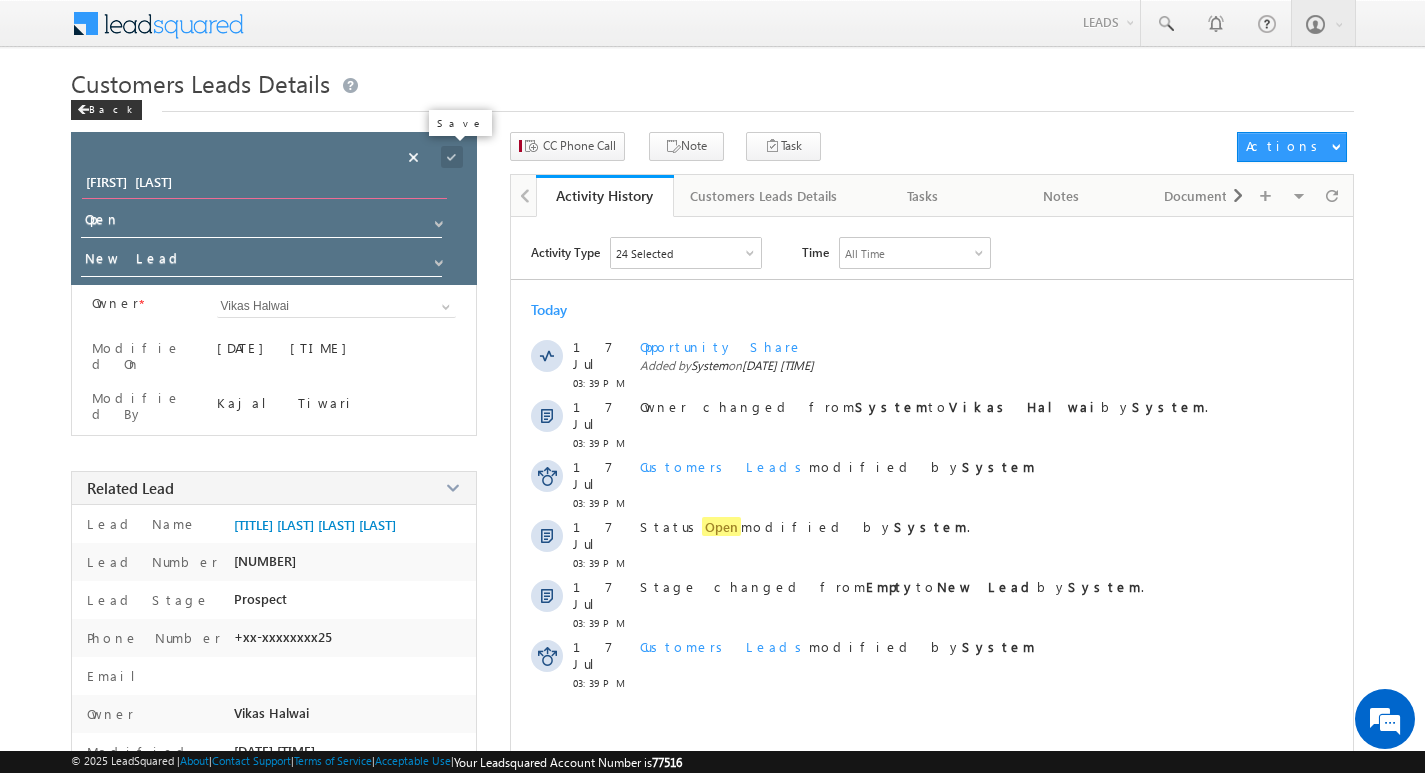type on "[FIRST] [LAST]" 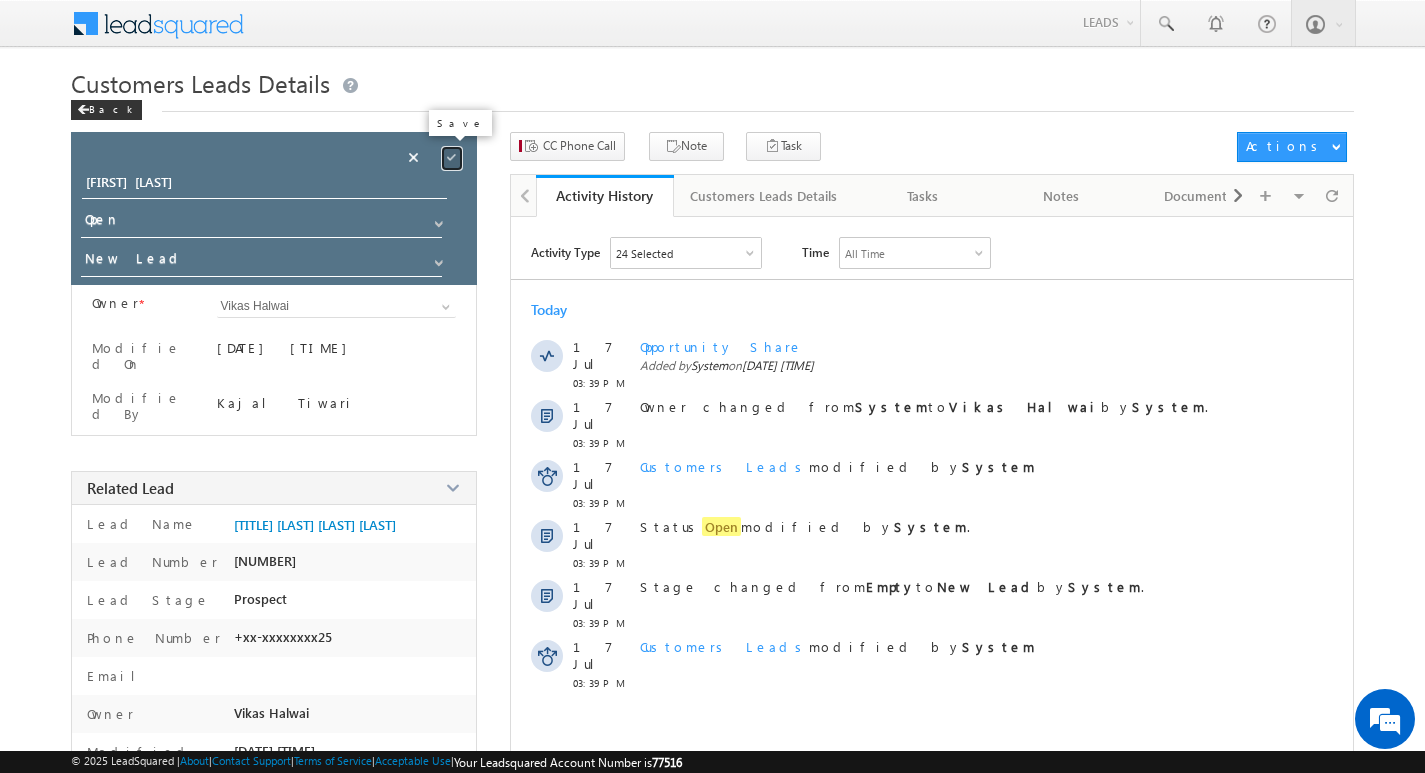 click at bounding box center [452, 157] 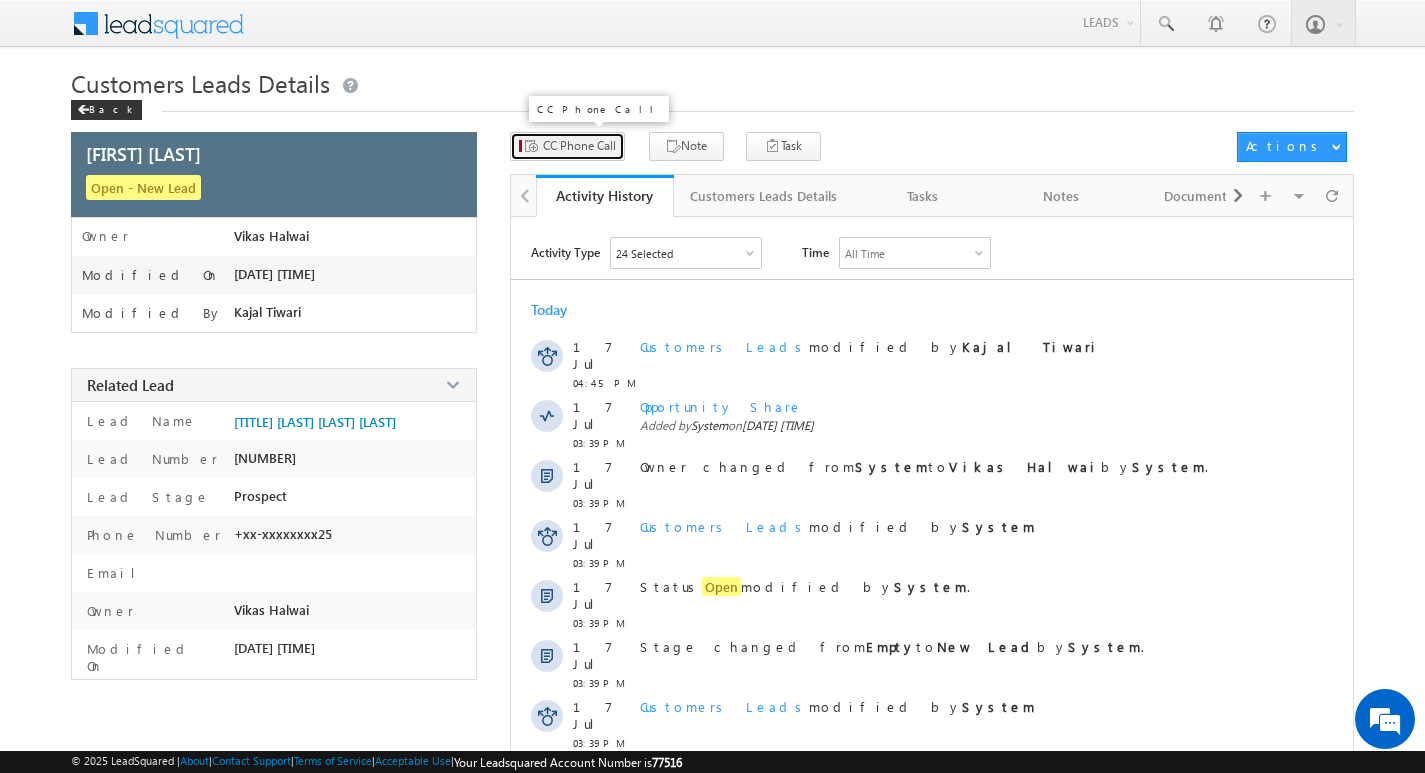 click on "CC Phone Call" at bounding box center (579, 146) 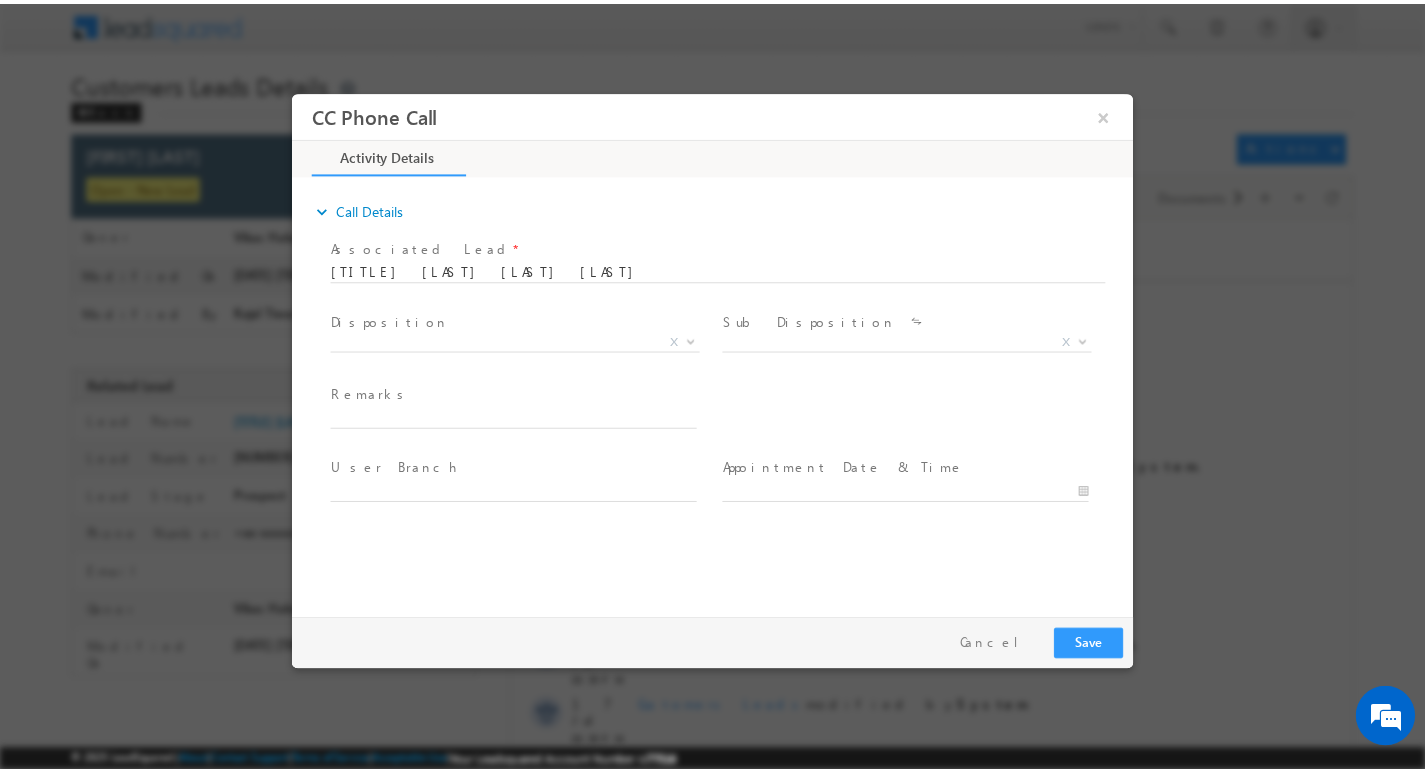 scroll, scrollTop: 0, scrollLeft: 0, axis: both 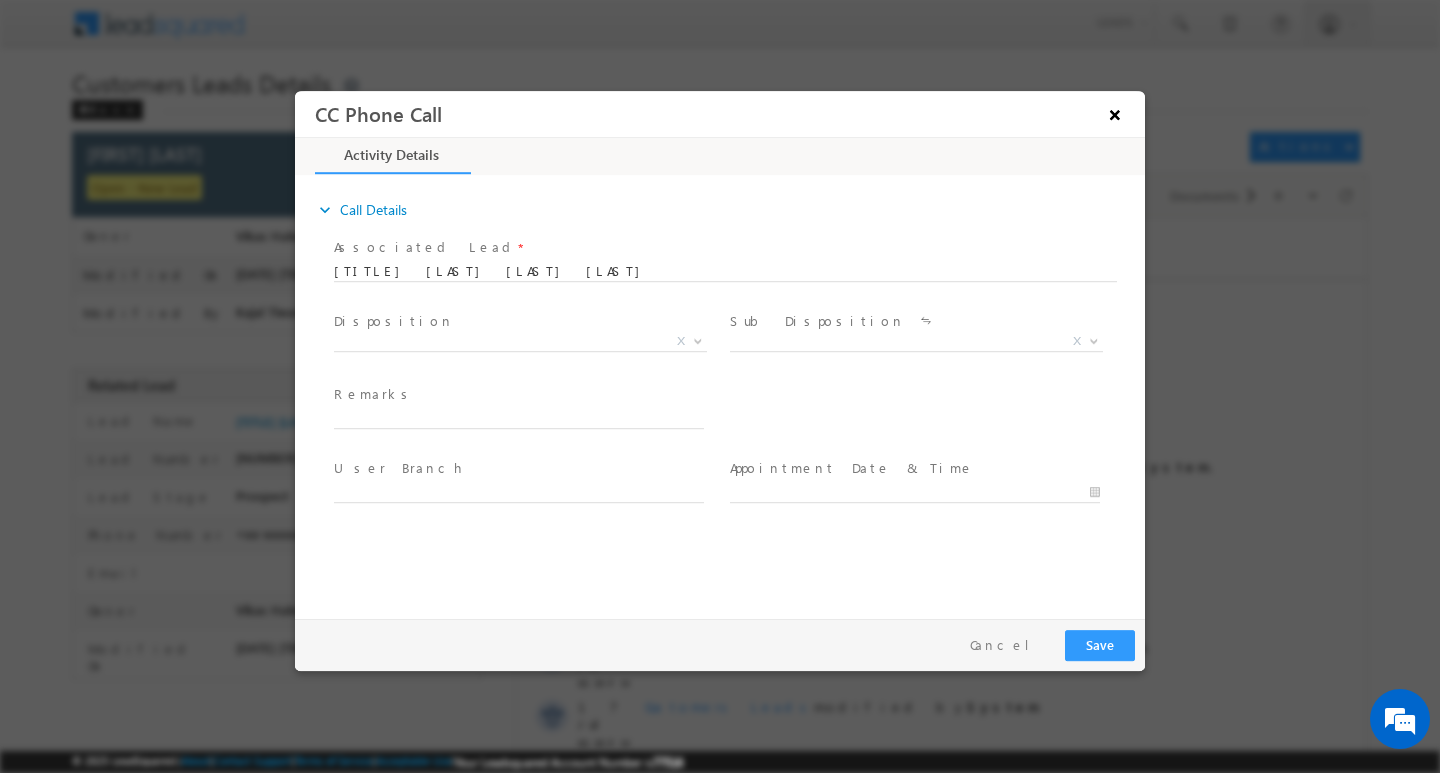 click on "×" at bounding box center (1115, 113) 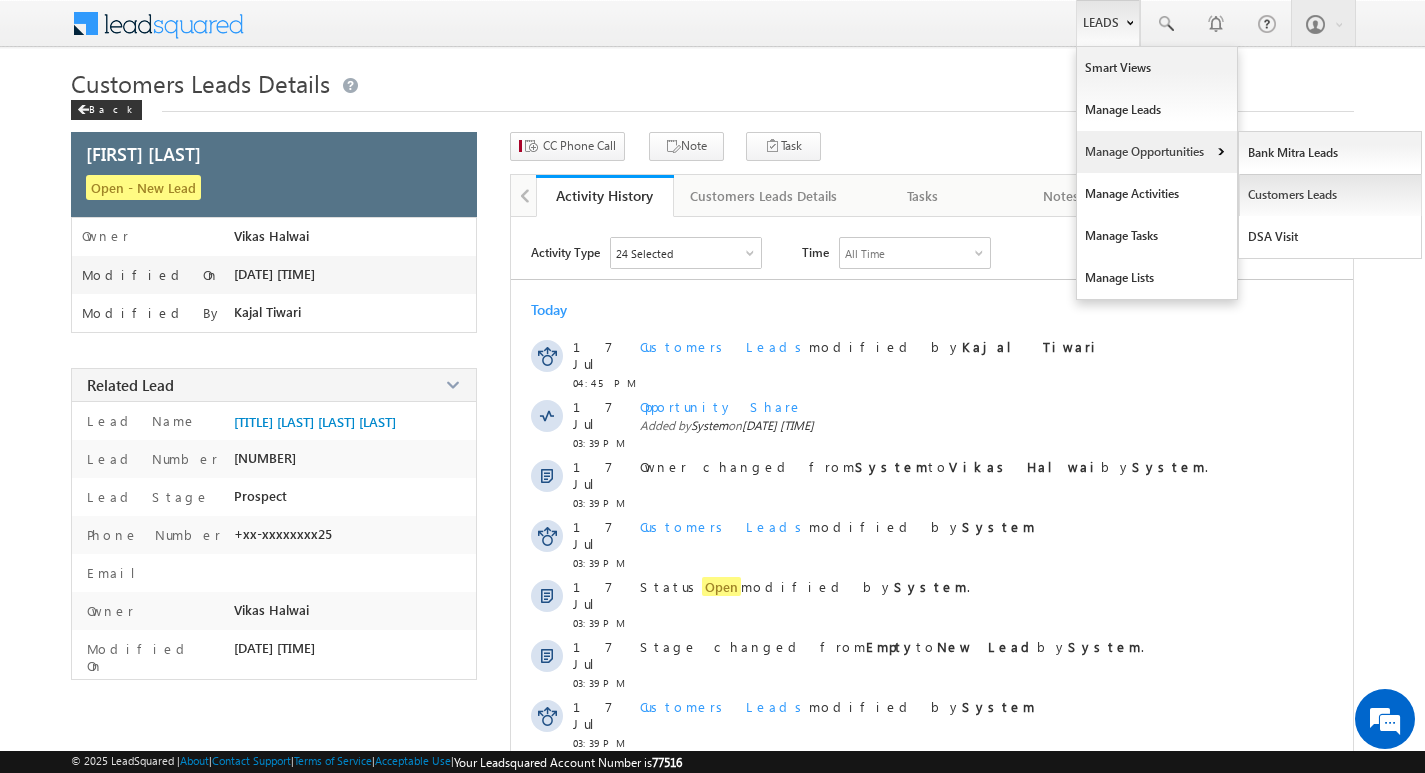 click on "Customers Leads" at bounding box center (1330, 195) 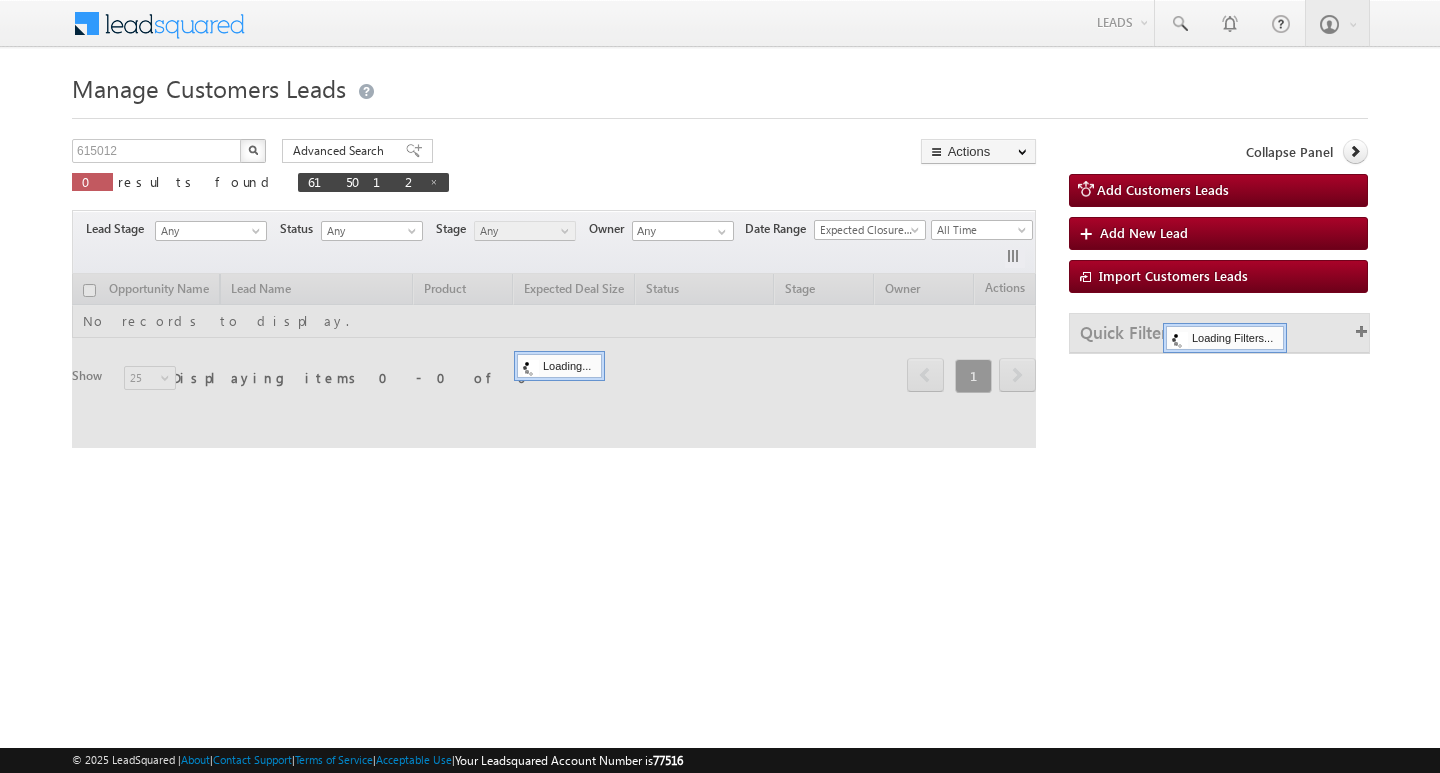 scroll, scrollTop: 0, scrollLeft: 0, axis: both 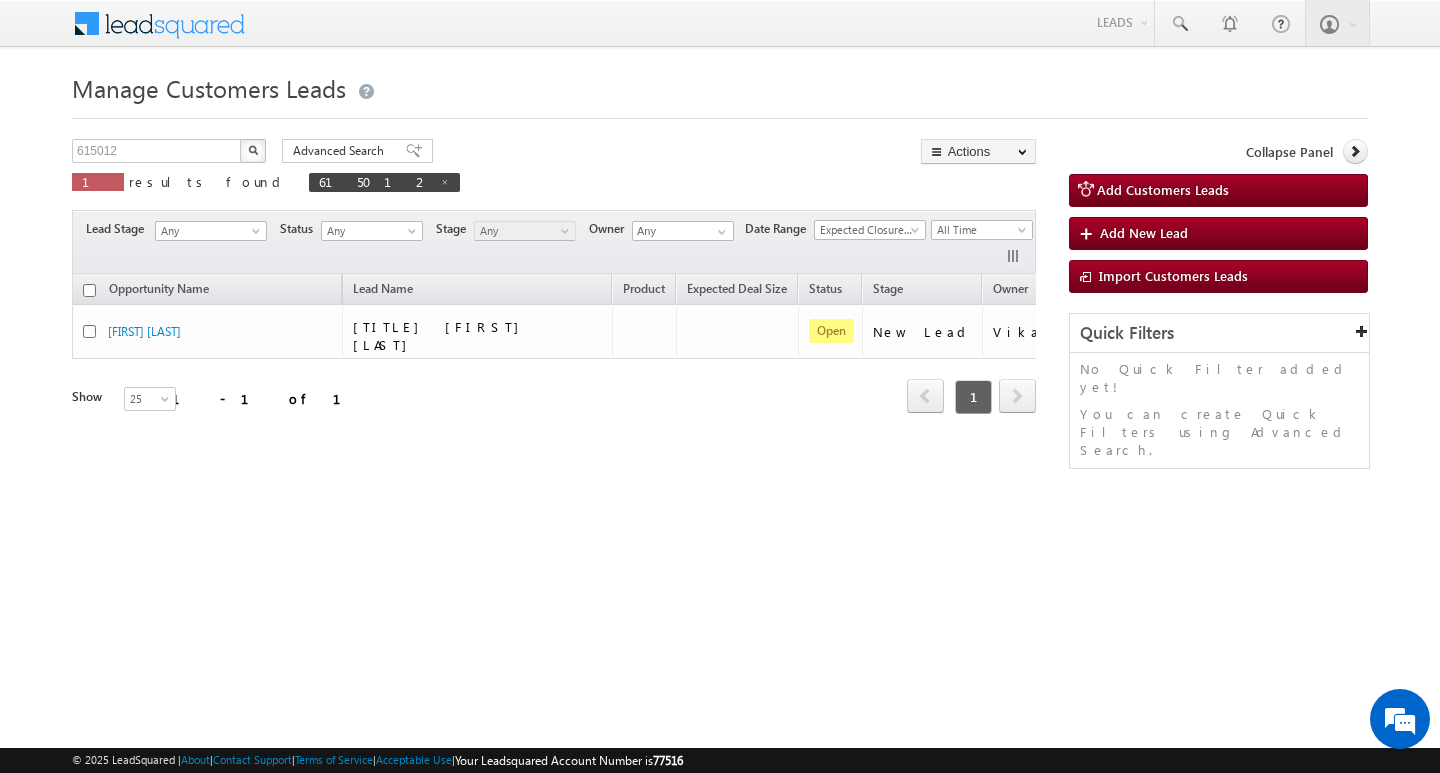 click at bounding box center (253, 151) 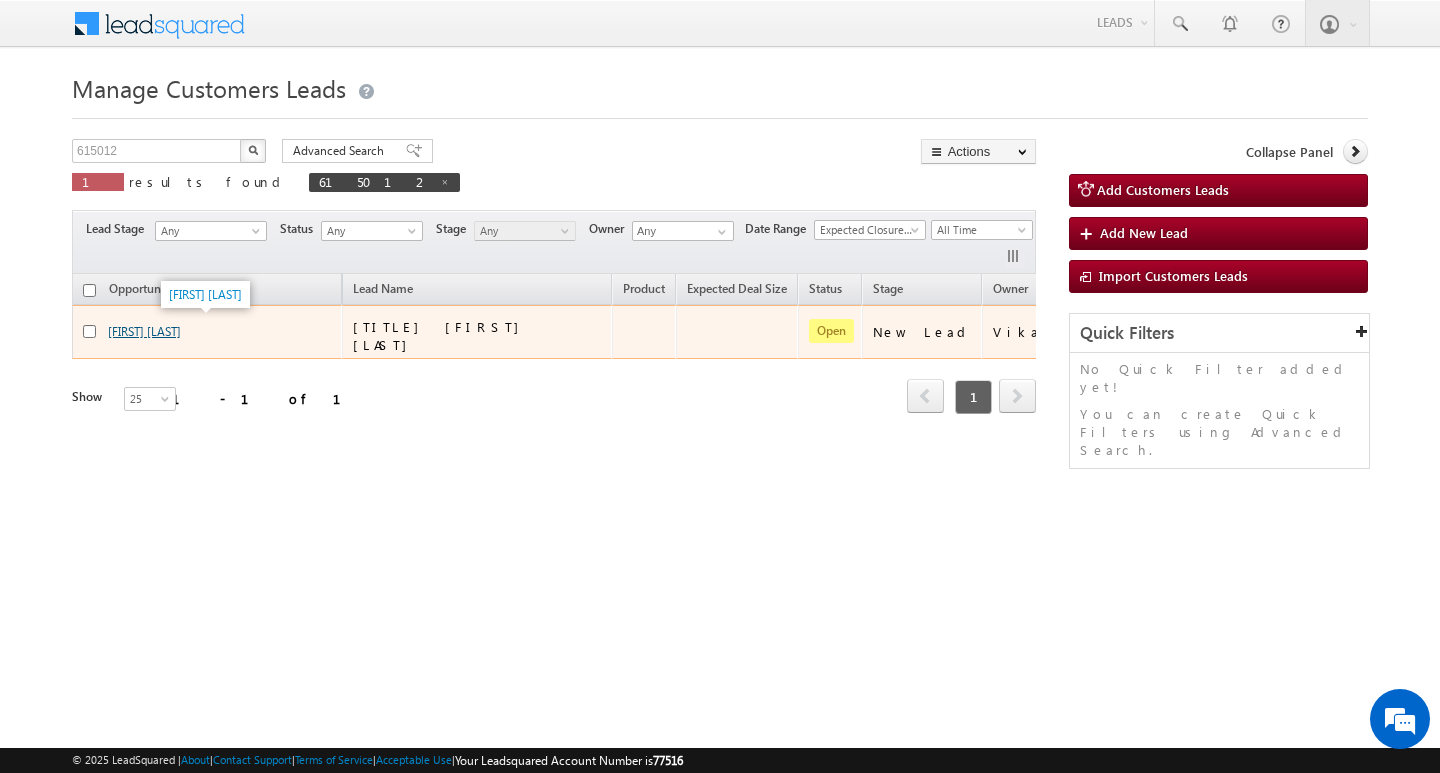 click on "[FIRST] [LAST]" at bounding box center (144, 331) 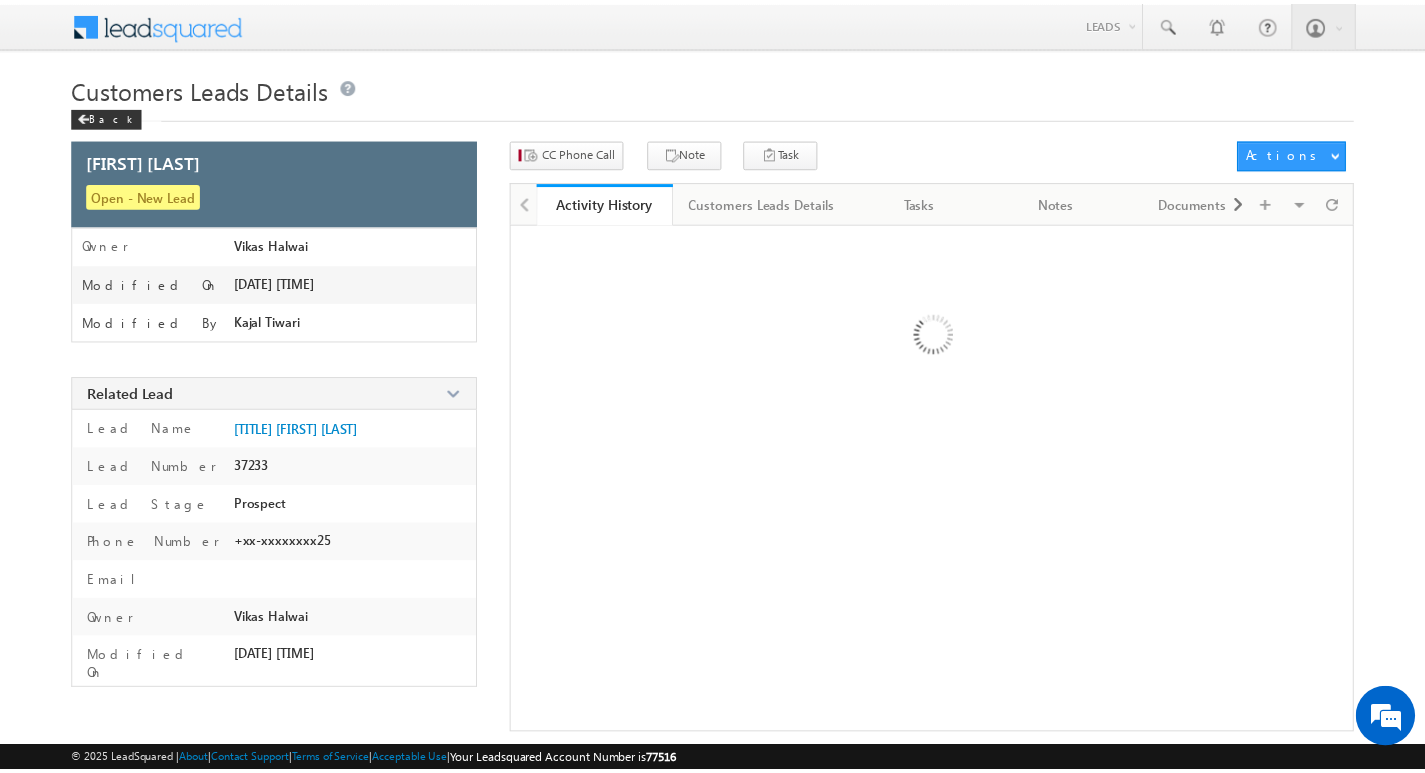scroll, scrollTop: 0, scrollLeft: 0, axis: both 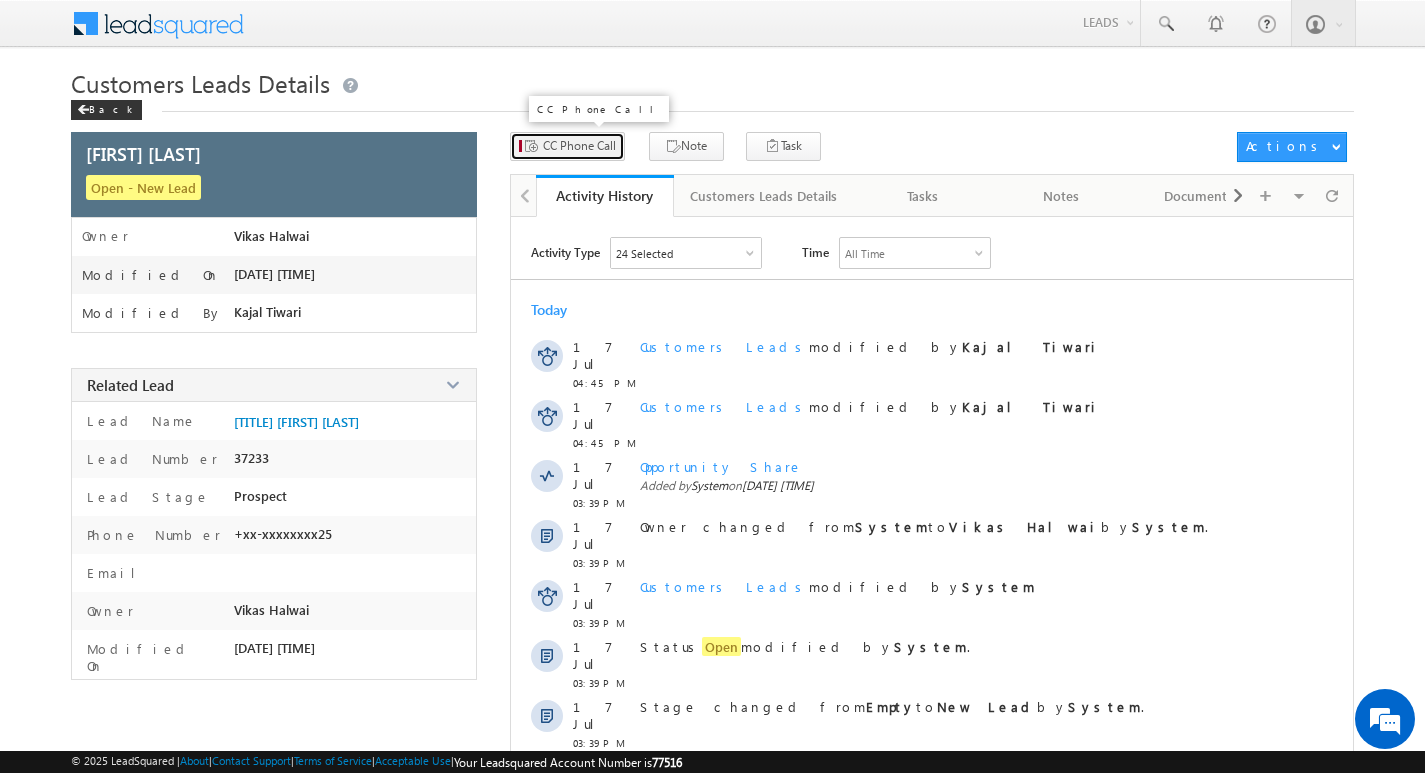 click at bounding box center (530, 147) 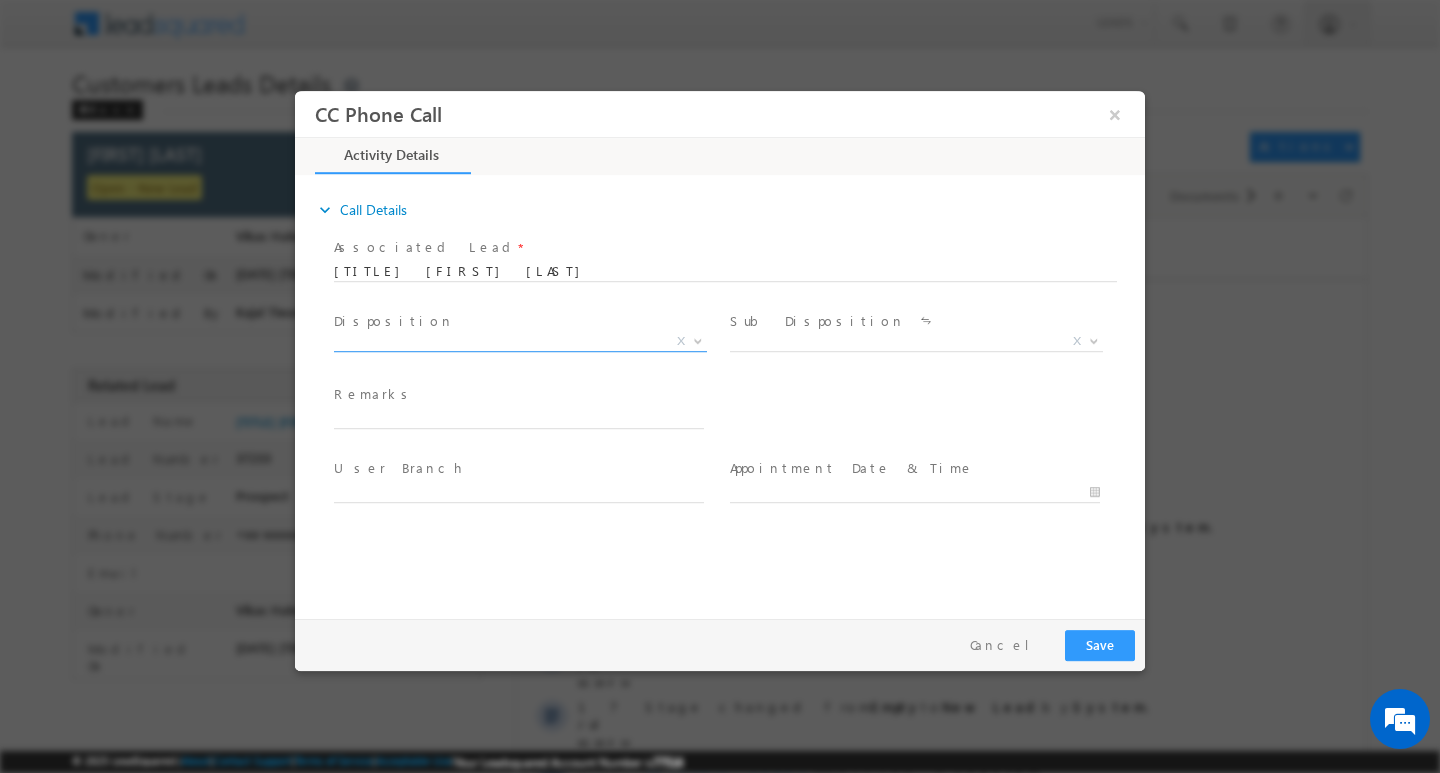 scroll, scrollTop: 0, scrollLeft: 0, axis: both 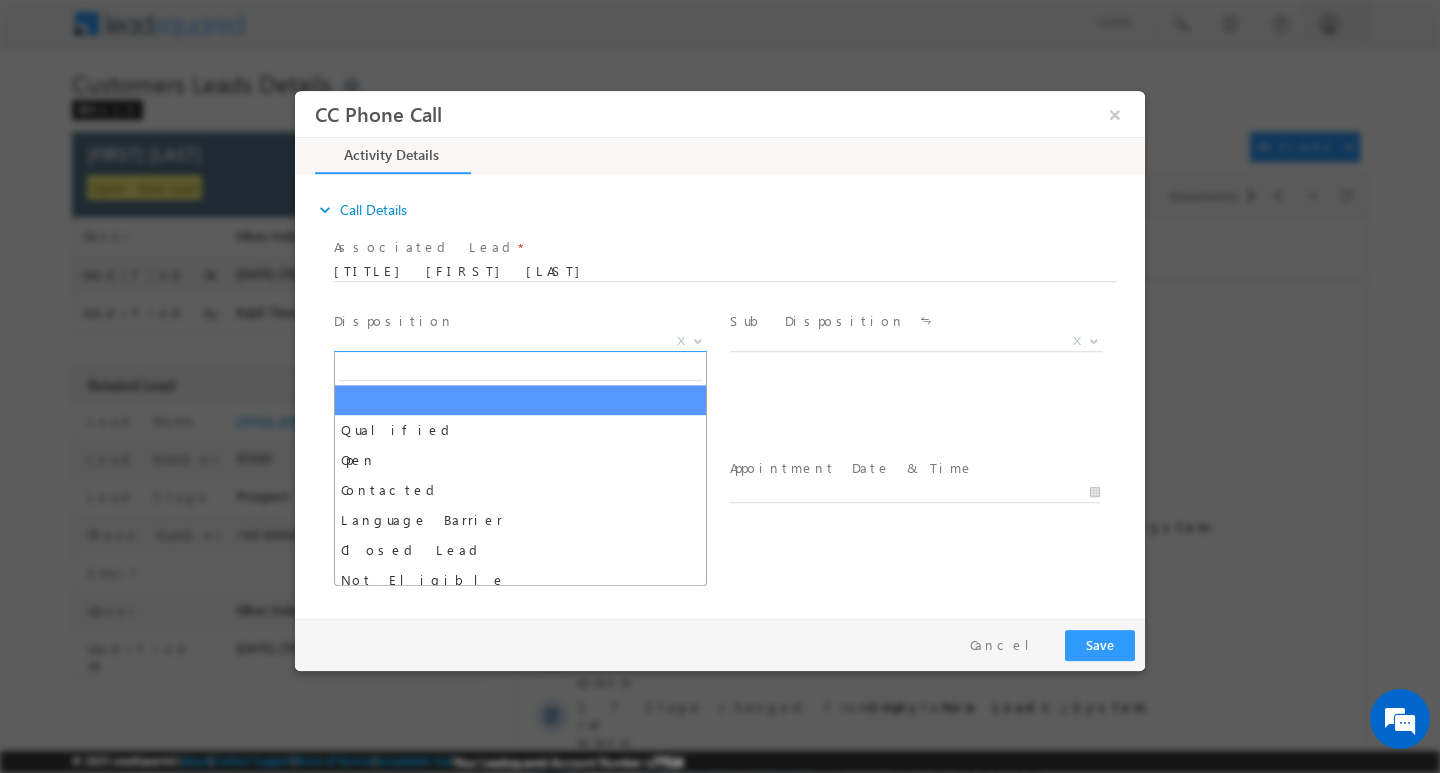 click at bounding box center (696, 340) 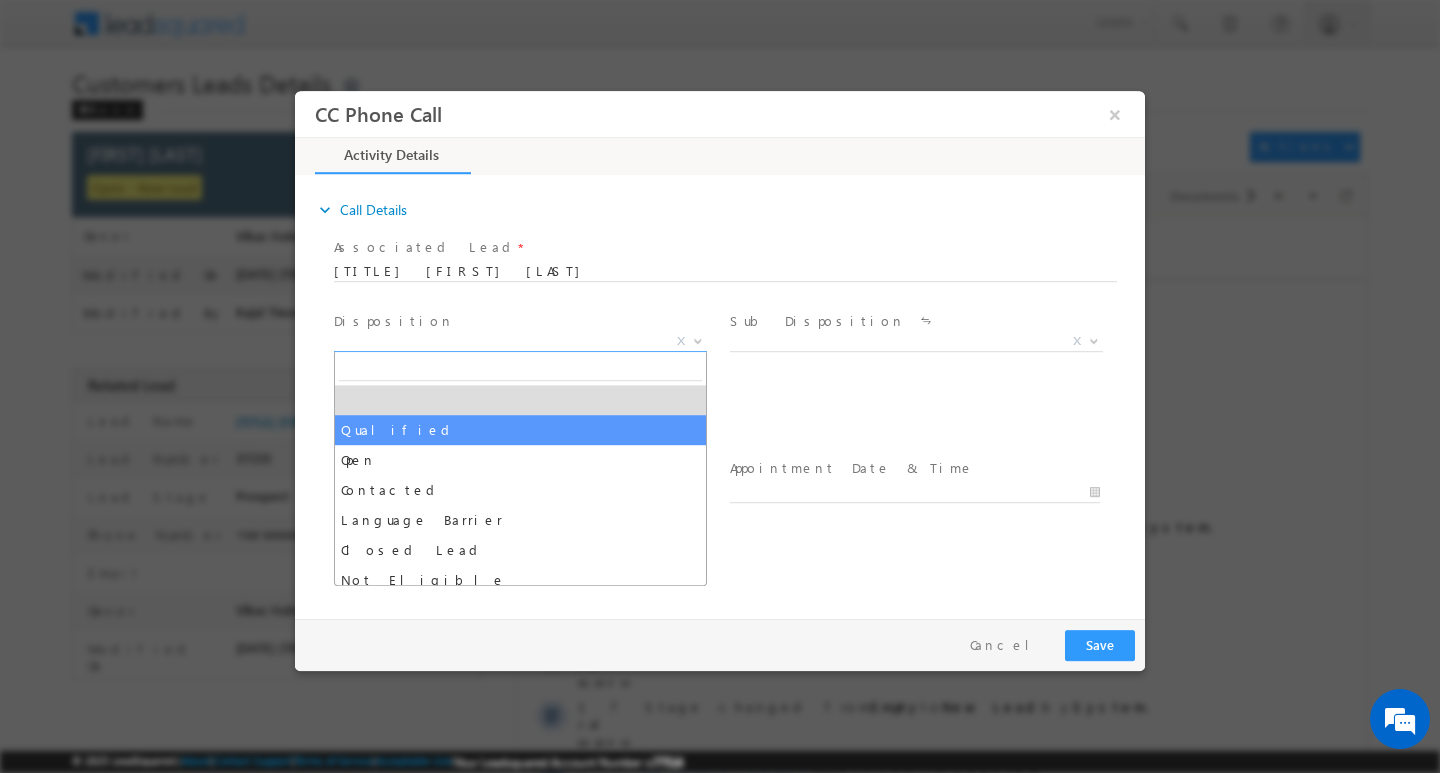 select on "Qualified" 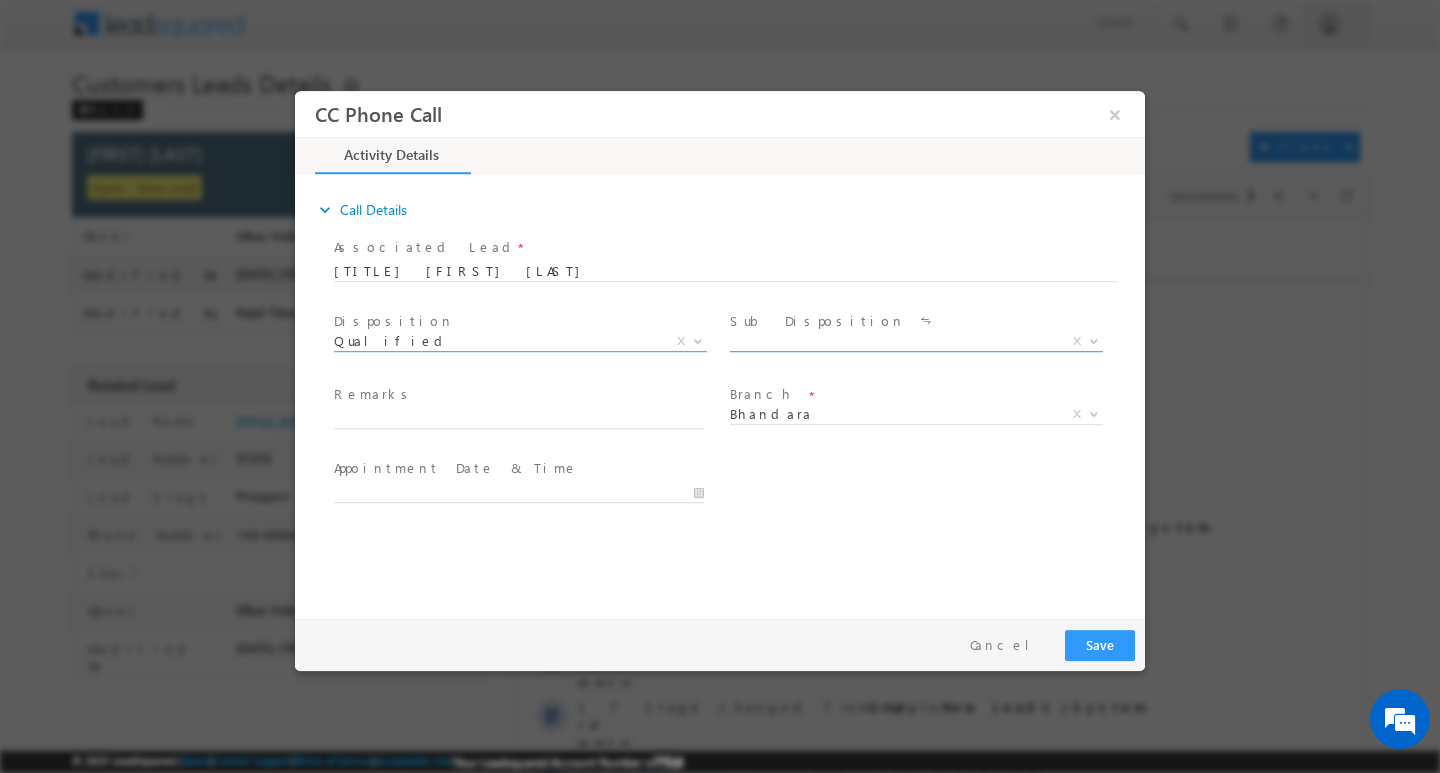 click at bounding box center [1092, 340] 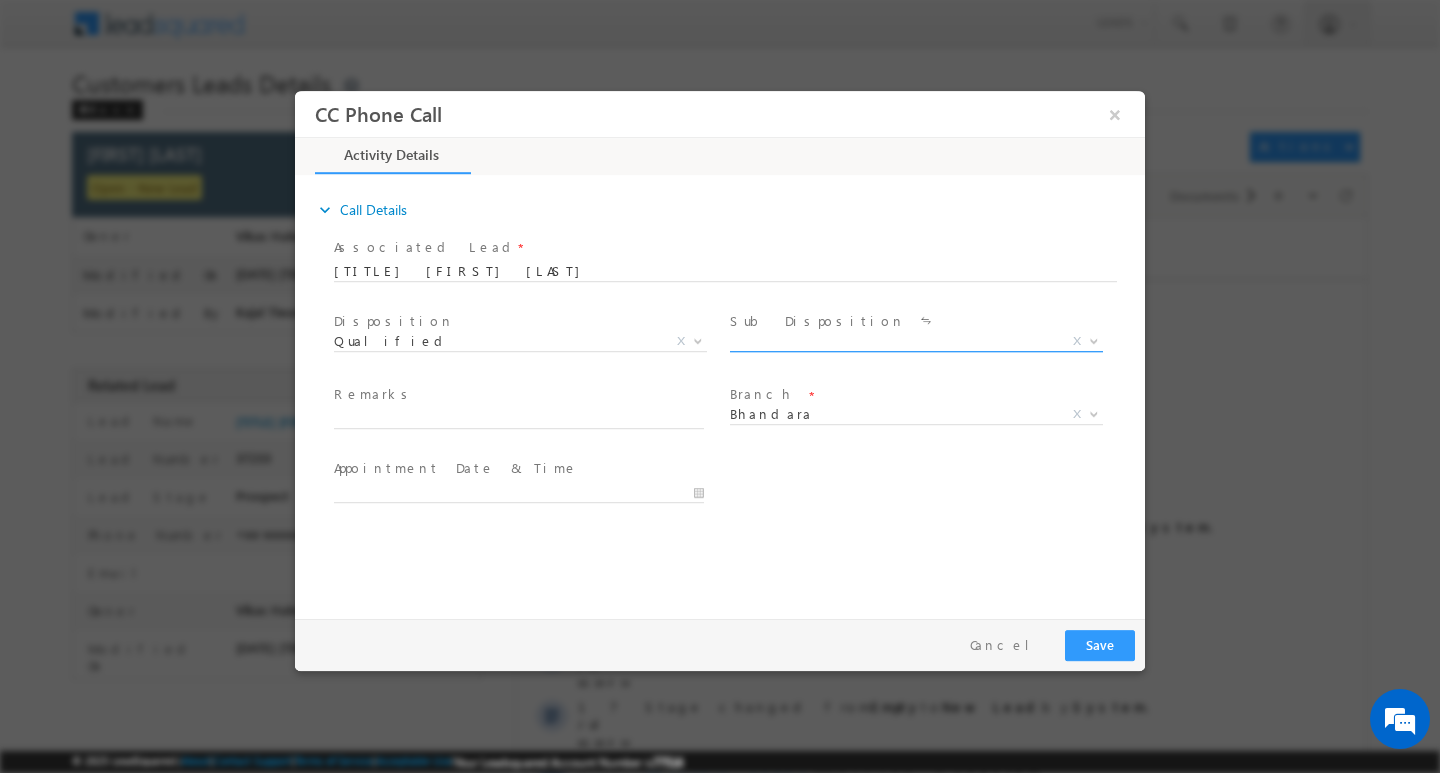 click at bounding box center (1094, 339) 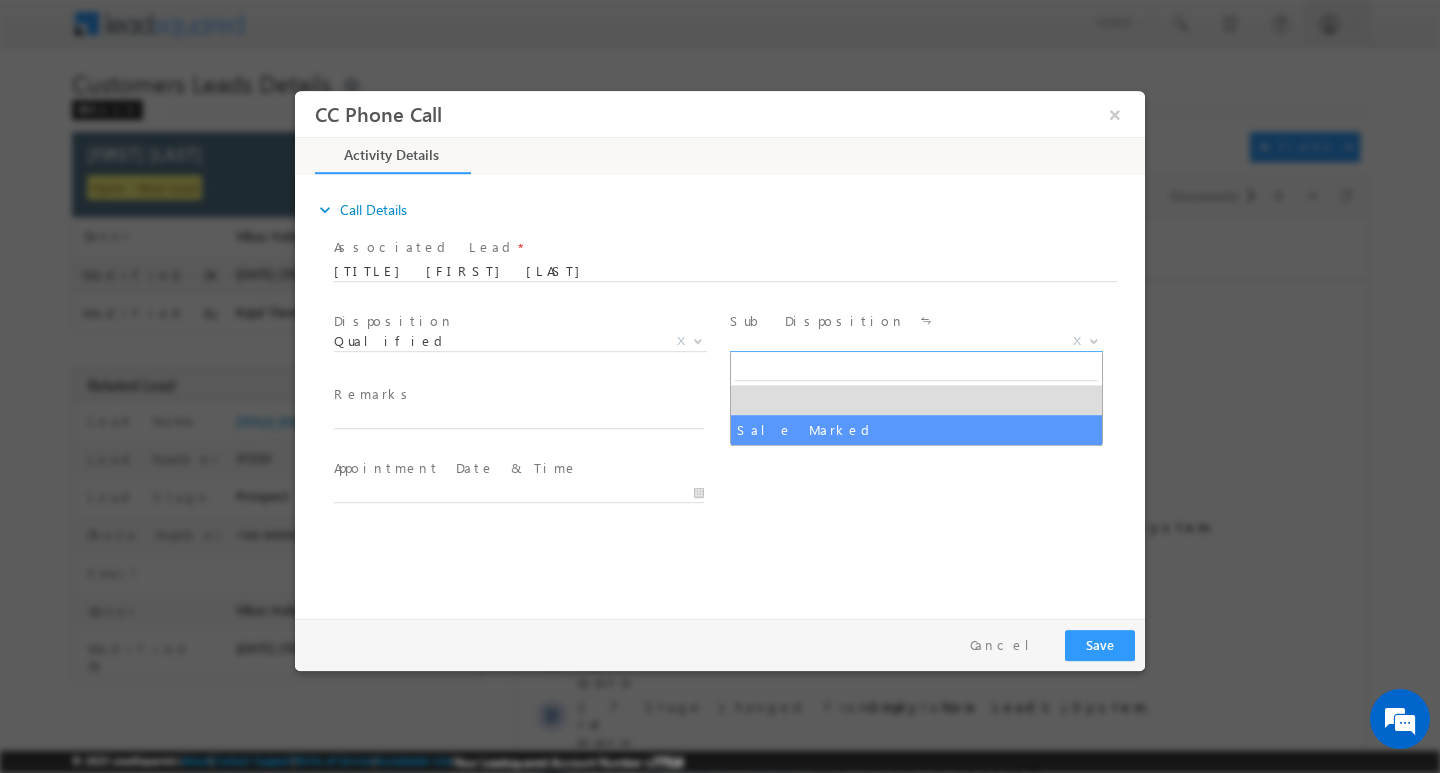 select on "Sale Marked" 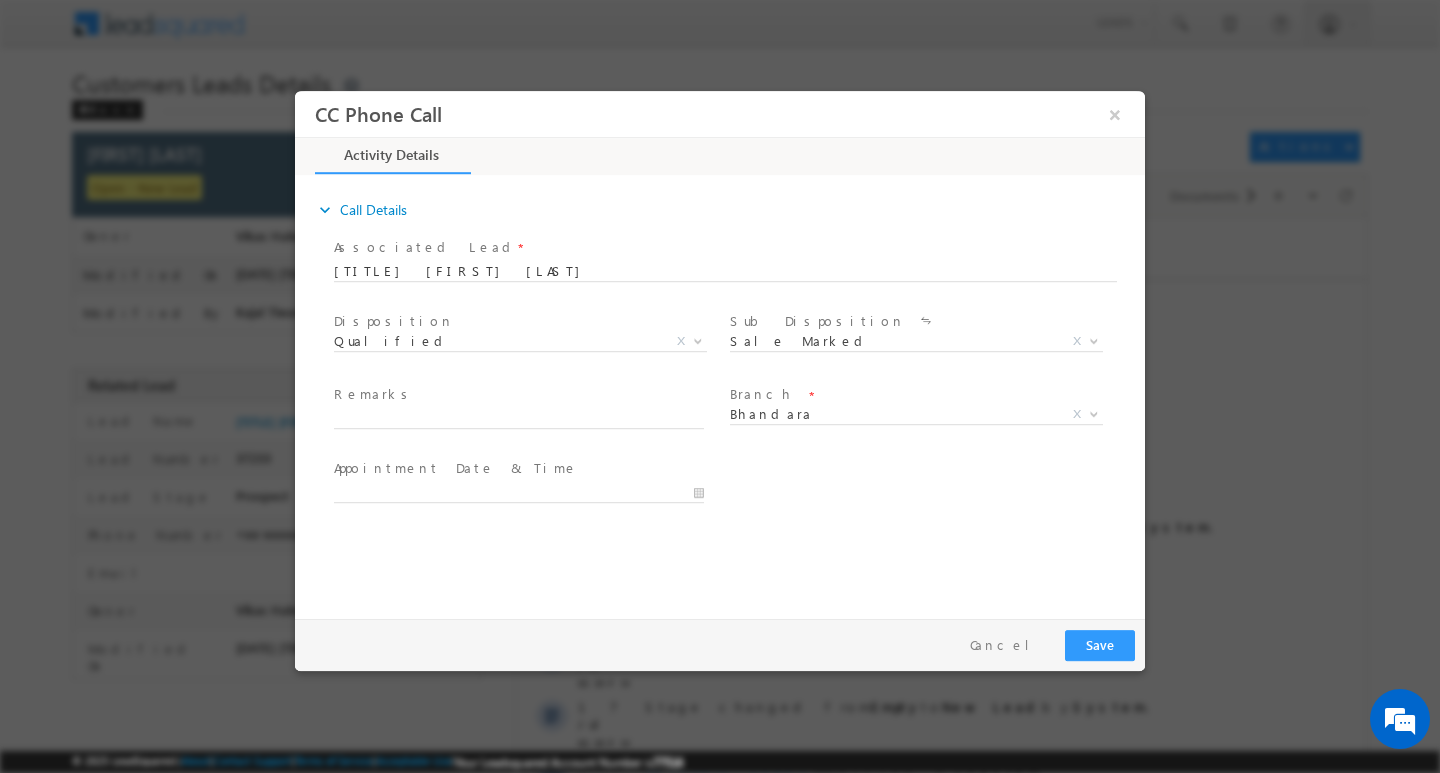 click on "Remarks
*" at bounding box center (518, 395) 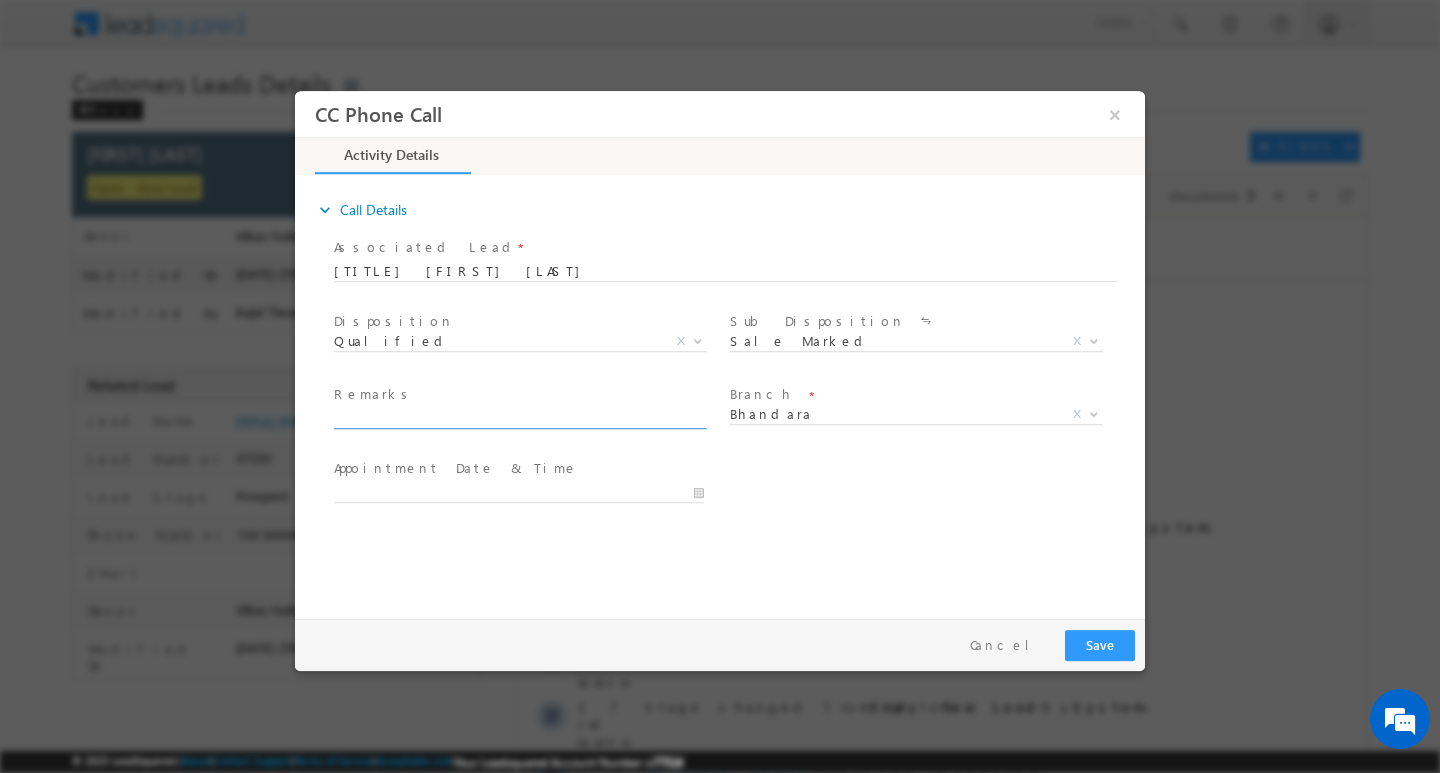 click at bounding box center [519, 418] 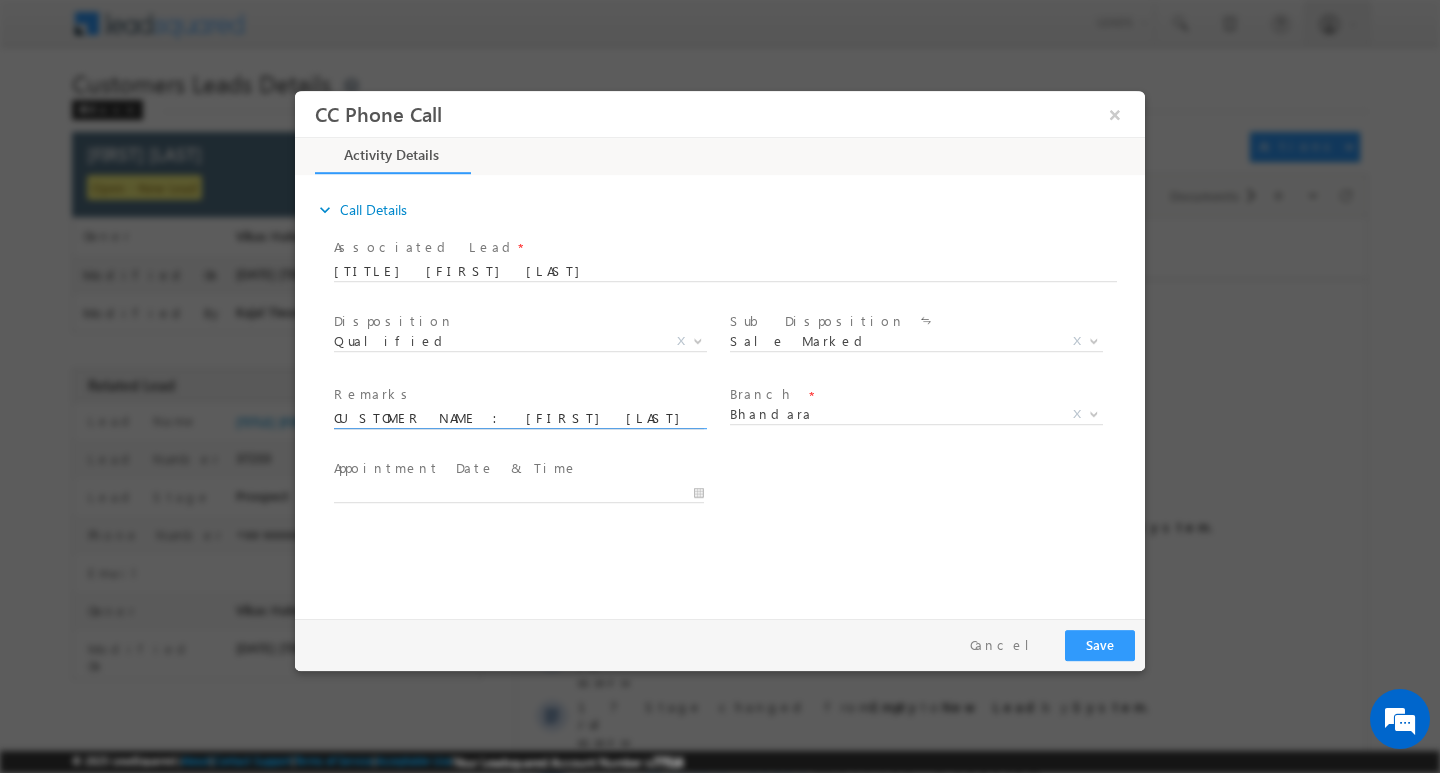 scroll, scrollTop: 0, scrollLeft: 991, axis: horizontal 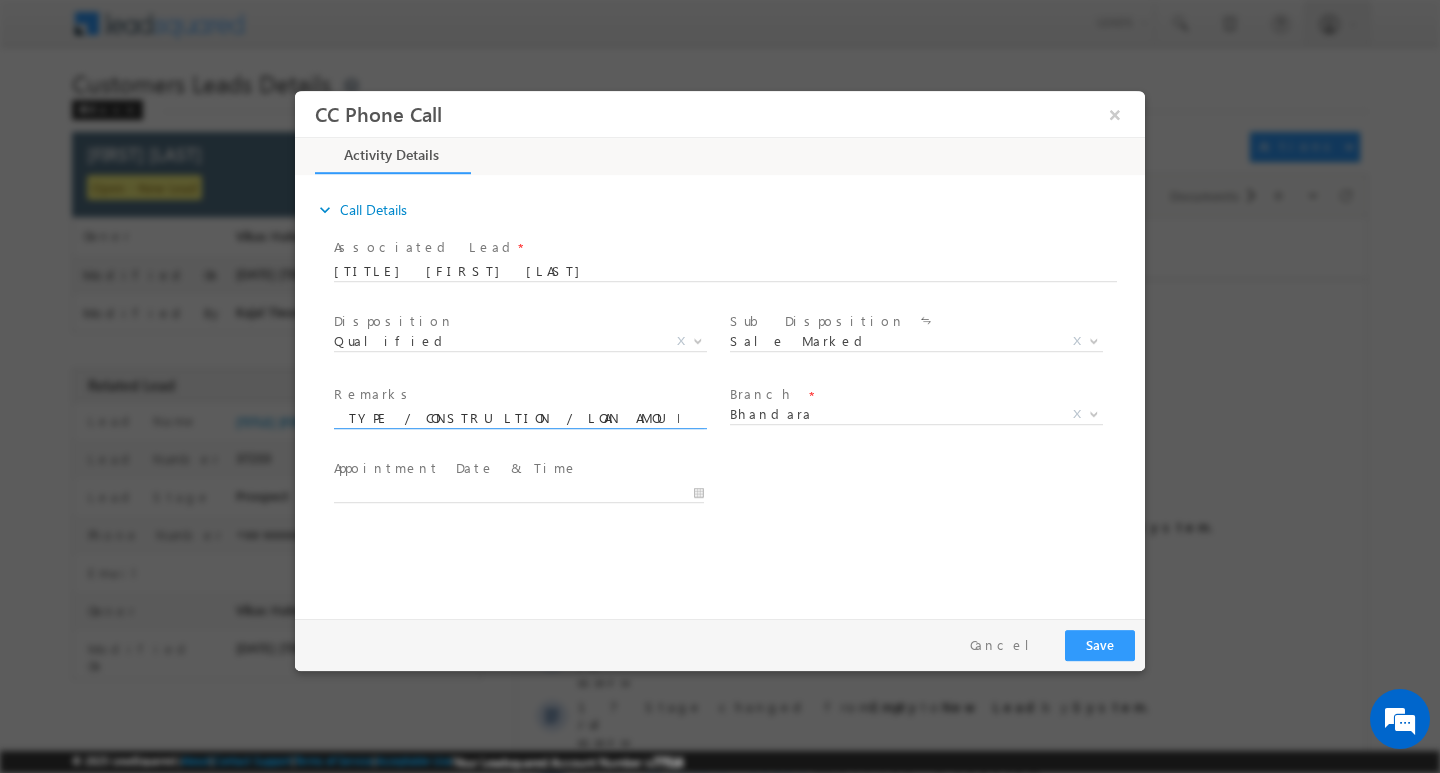 type on "CUSTOMER NAME : [FIRST] [LAST]/ AG : [AGE]Y/ MOTHE INCOME 50K / B . SELF EMPLOYED / LOAN TYPE / CONSTRULTION / LOAN AMOUNT : 30L/ PROPERTY TYPE GP : ADD FUTARA Andhalgaon, [CITY] [DISTRICT] [STATE] [POSTAL_CODE]" 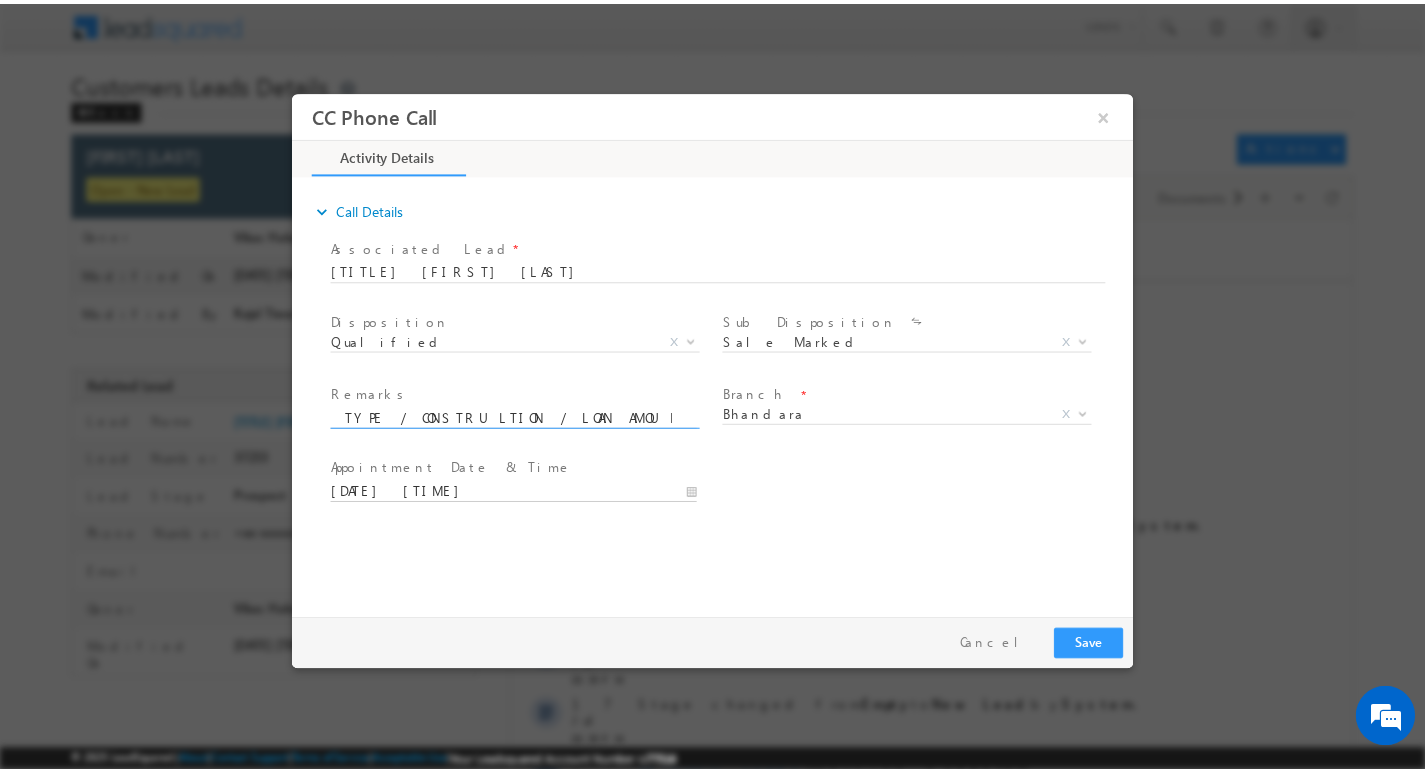 scroll, scrollTop: 0, scrollLeft: 0, axis: both 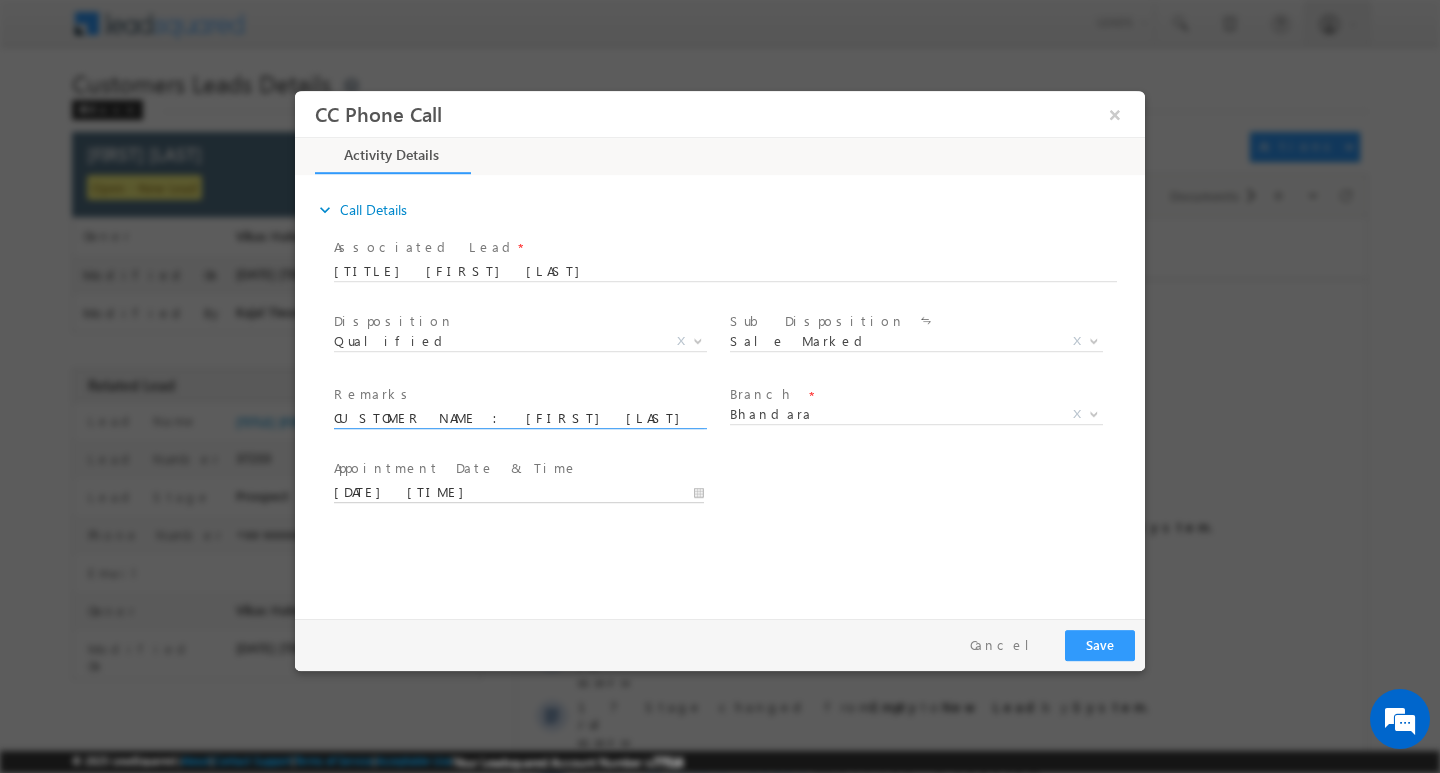 click on "[DATE] [TIME]" at bounding box center (519, 492) 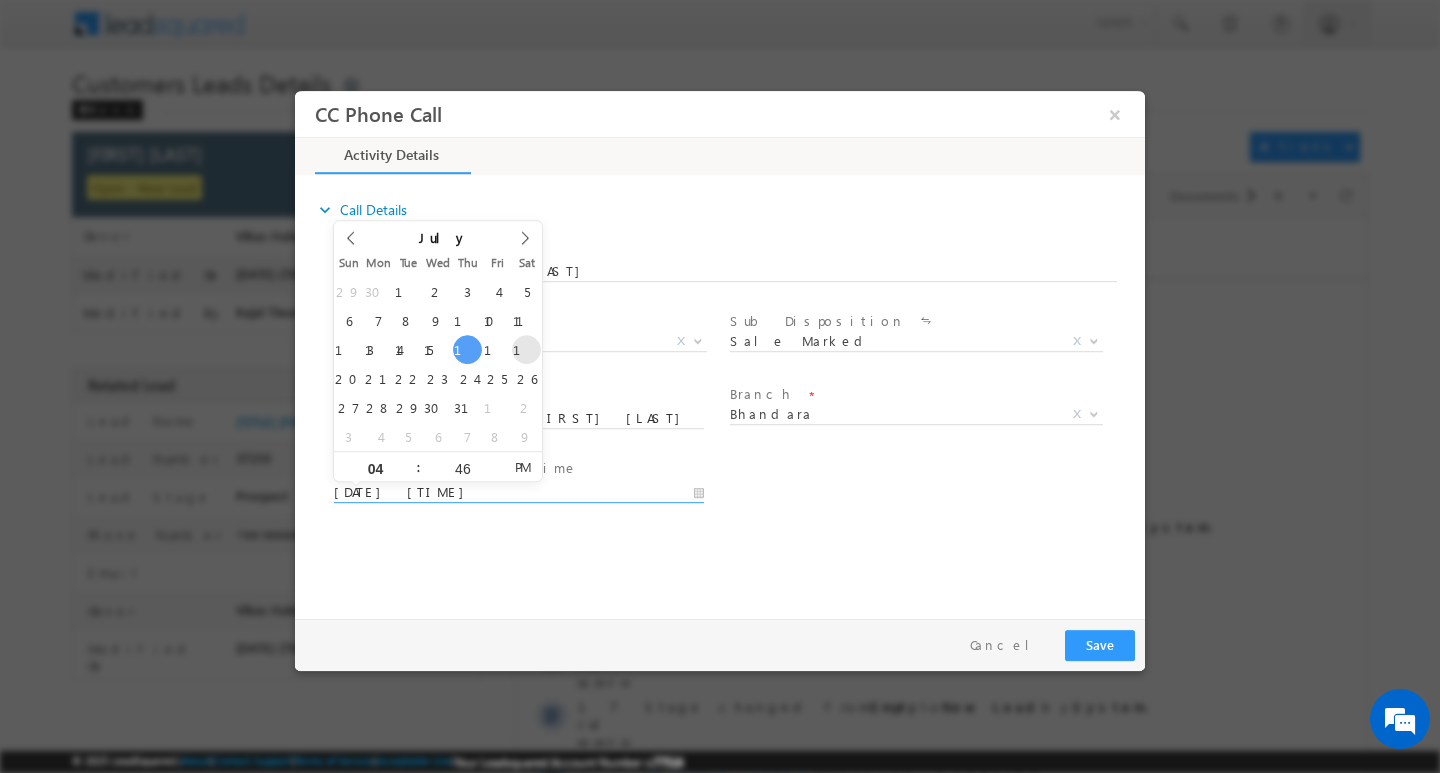 type on "[DATE] [TIME]" 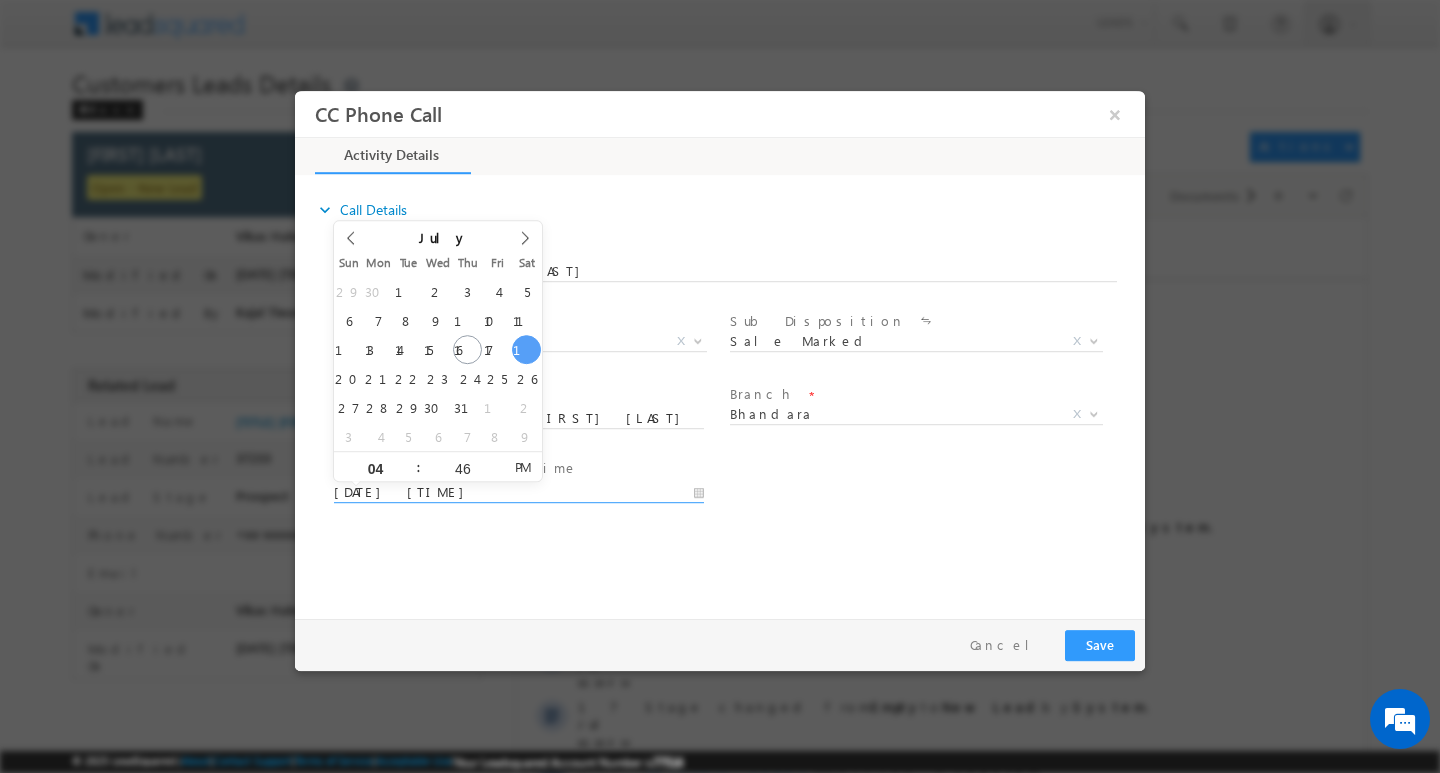 click on "expand_more Call Details
Associated Lead * [TITLE] [FIRST] [LAST] Yes   No" at bounding box center [725, 393] 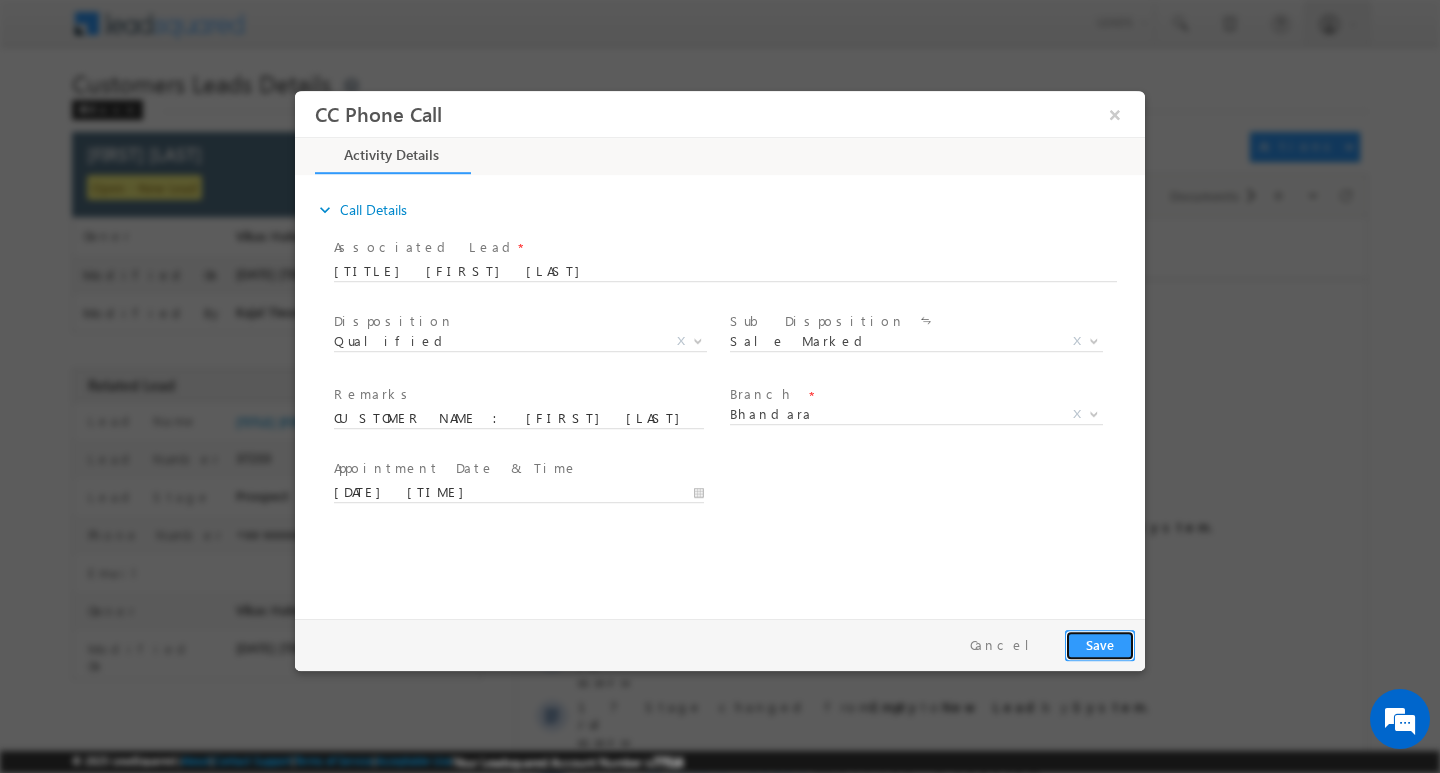 click on "Save" at bounding box center [1100, 644] 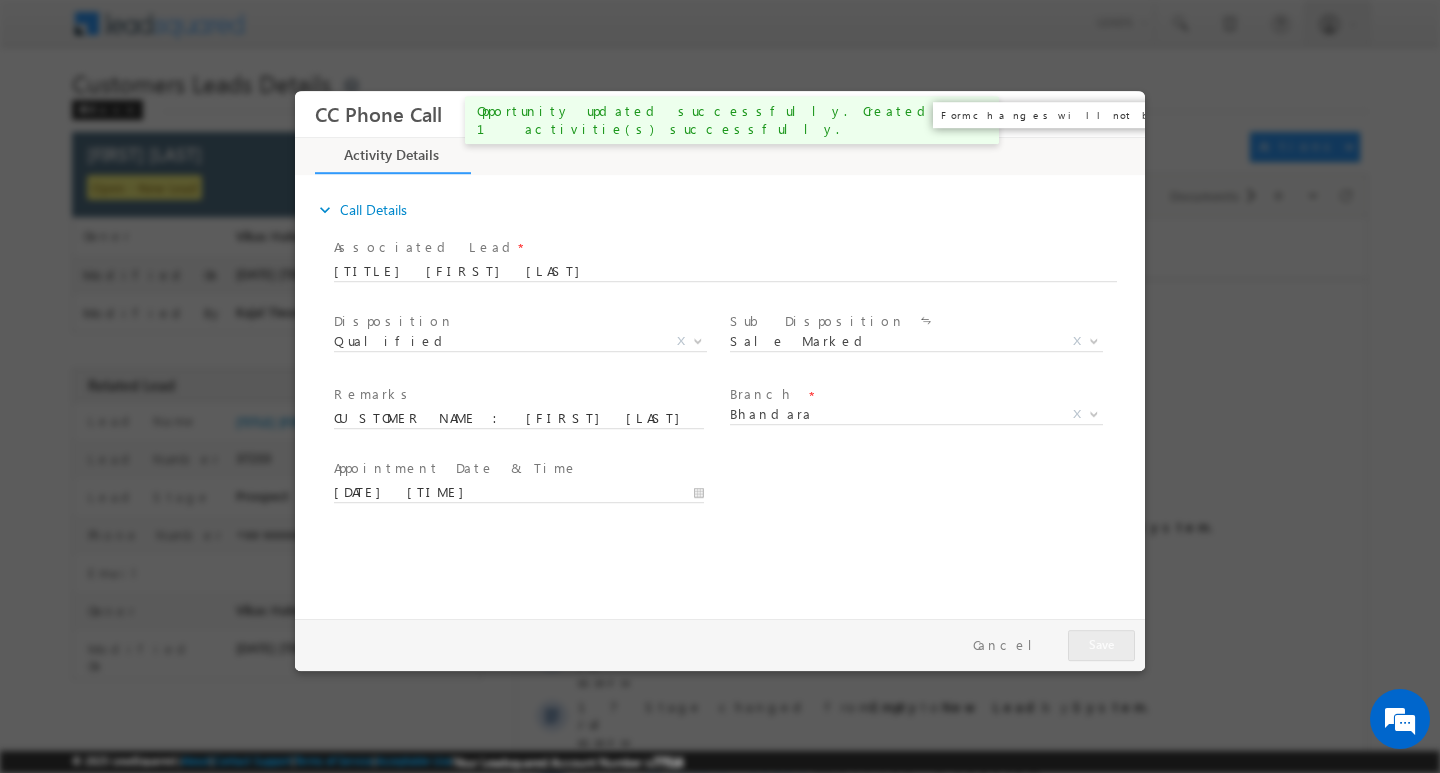 click on "×" at bounding box center [1115, 113] 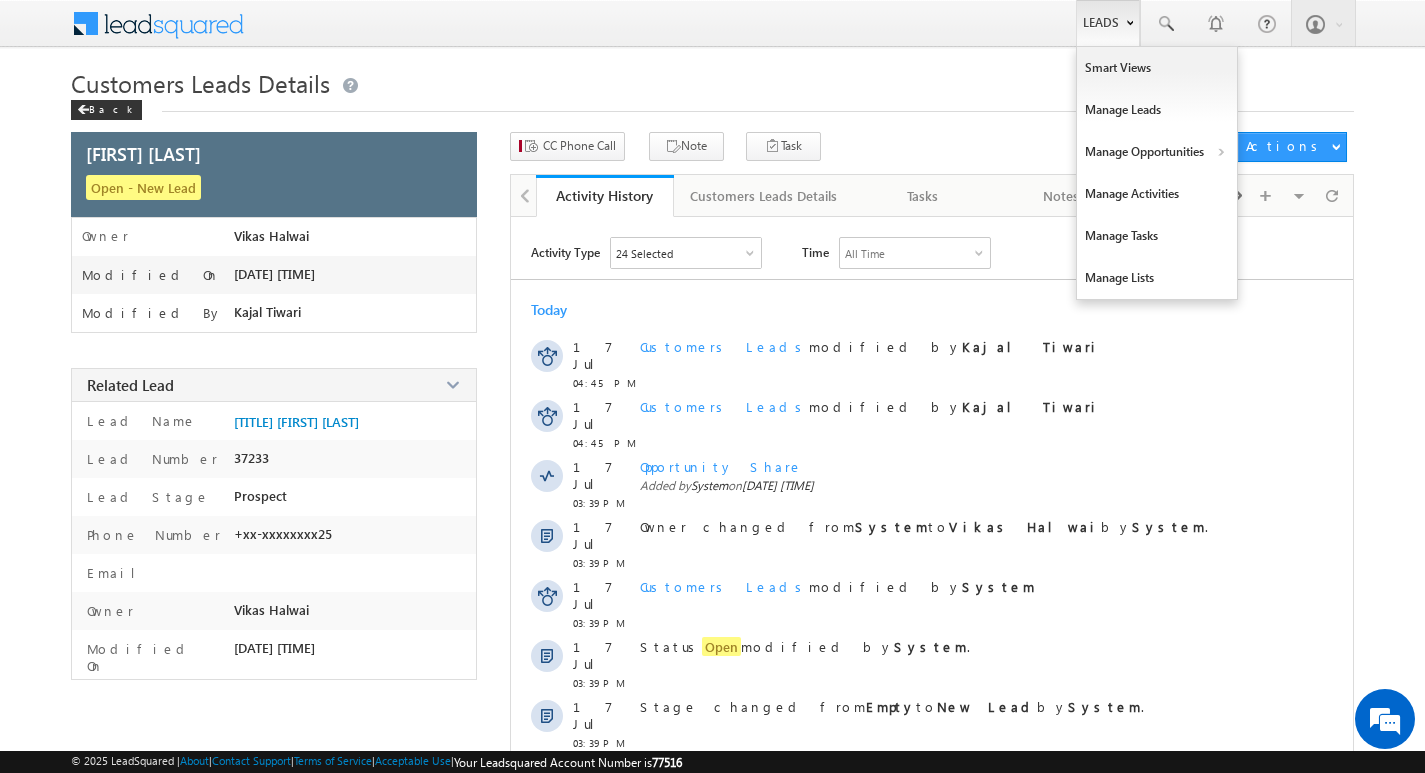 click on "Leads" at bounding box center (1108, 23) 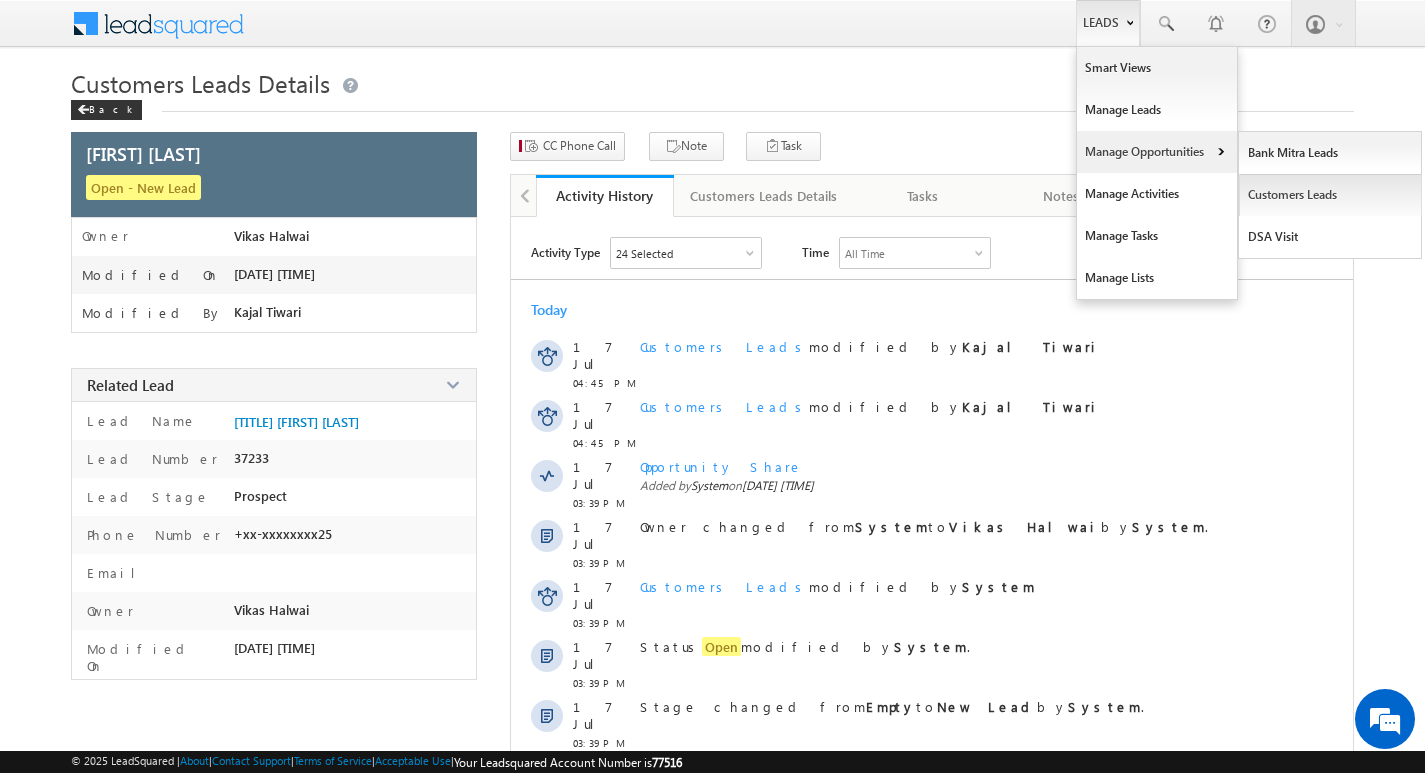 click on "Customers Leads" at bounding box center [1330, 195] 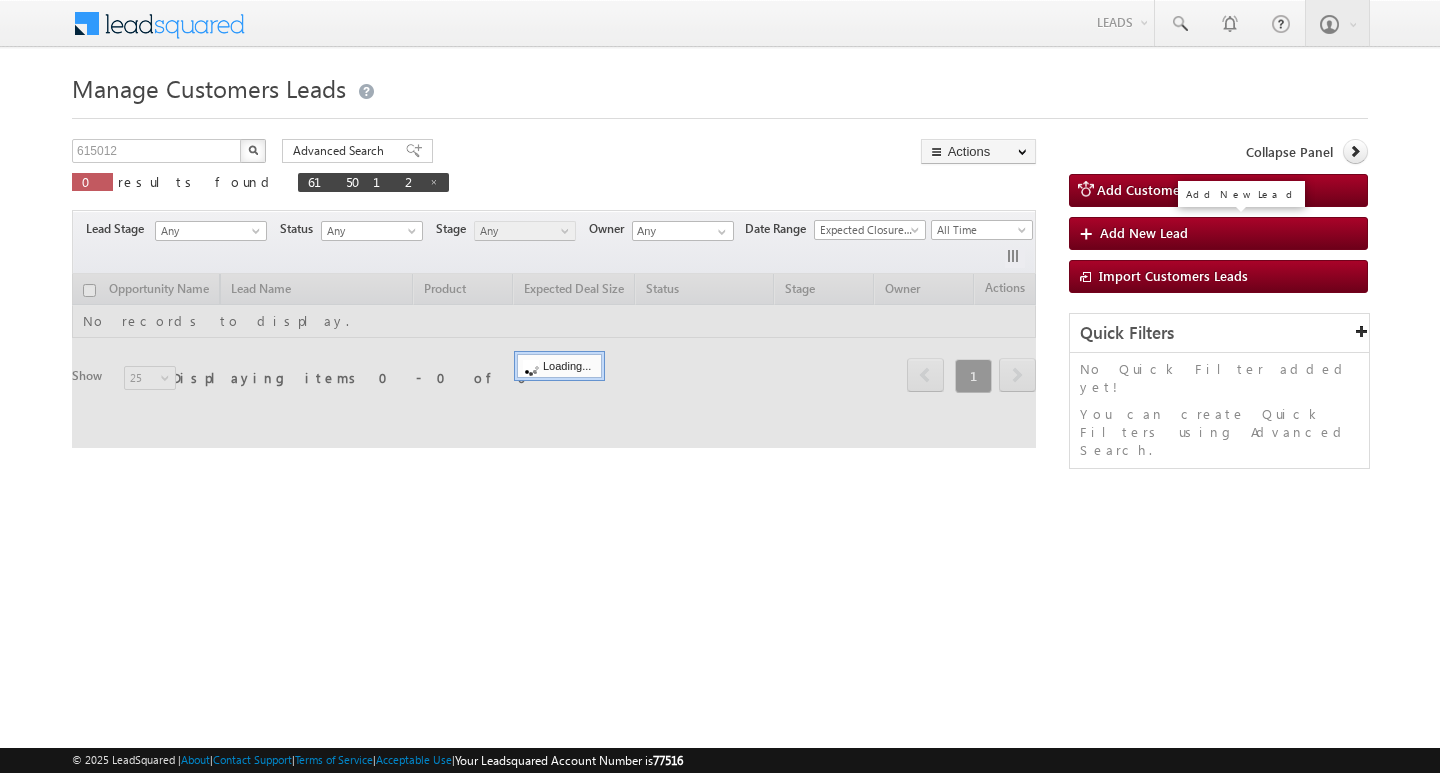 scroll, scrollTop: 0, scrollLeft: 0, axis: both 